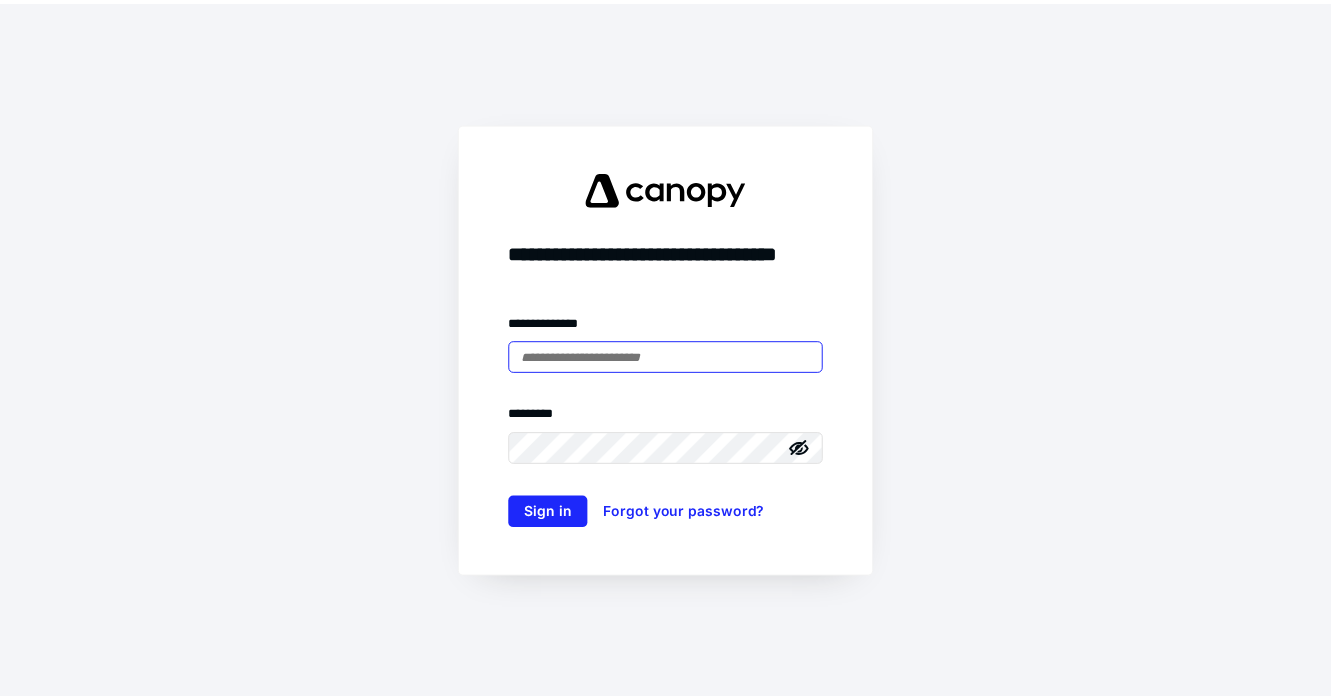 scroll, scrollTop: 0, scrollLeft: 0, axis: both 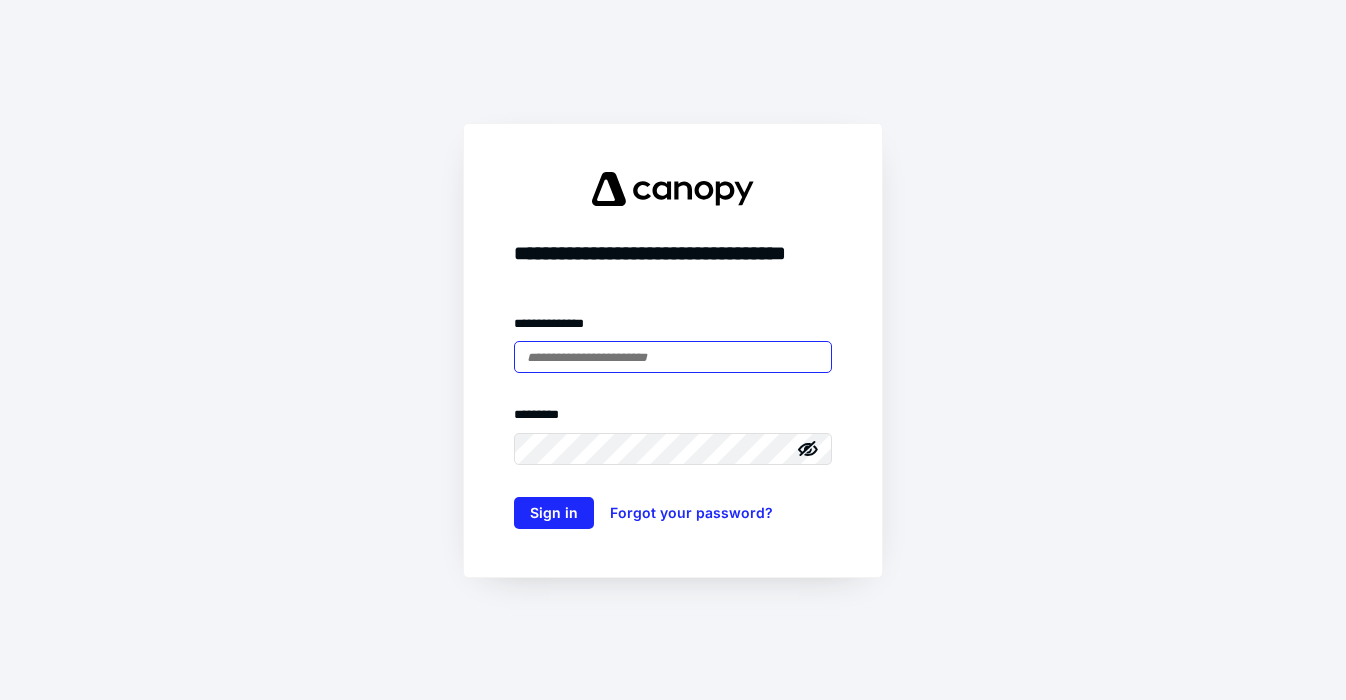 type on "**********" 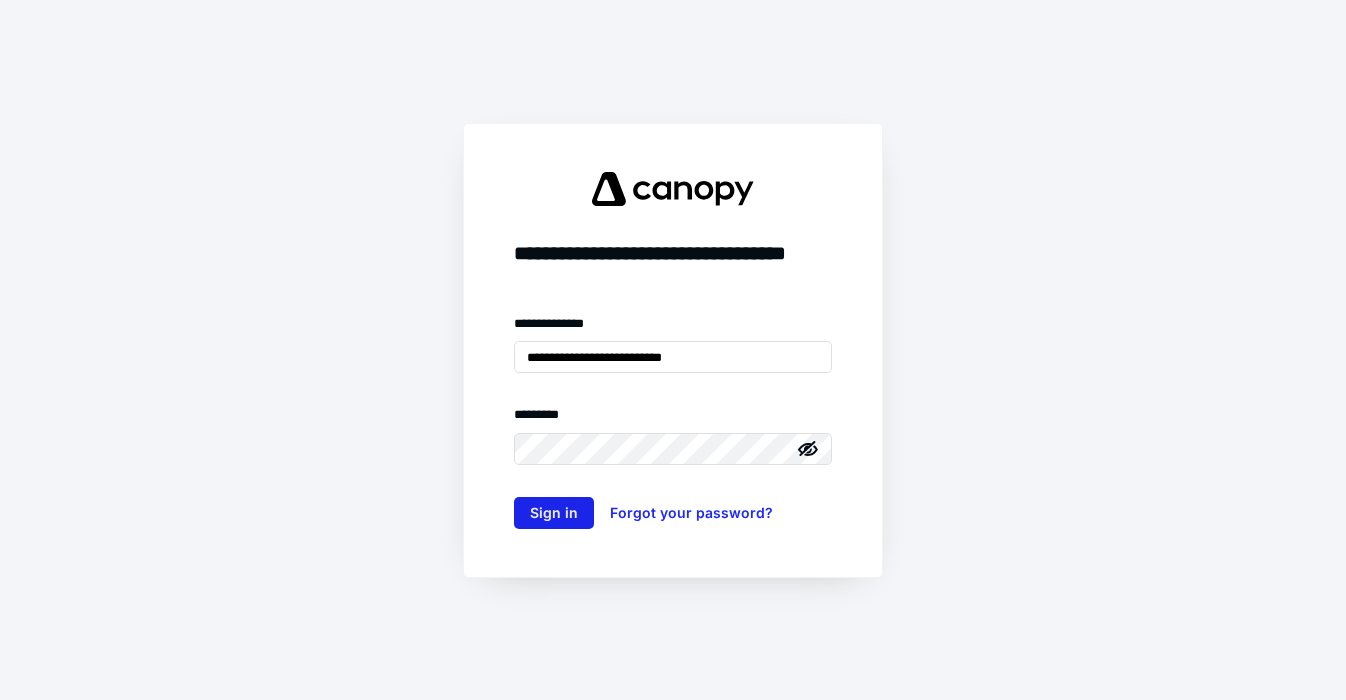 click on "Sign in" at bounding box center (554, 513) 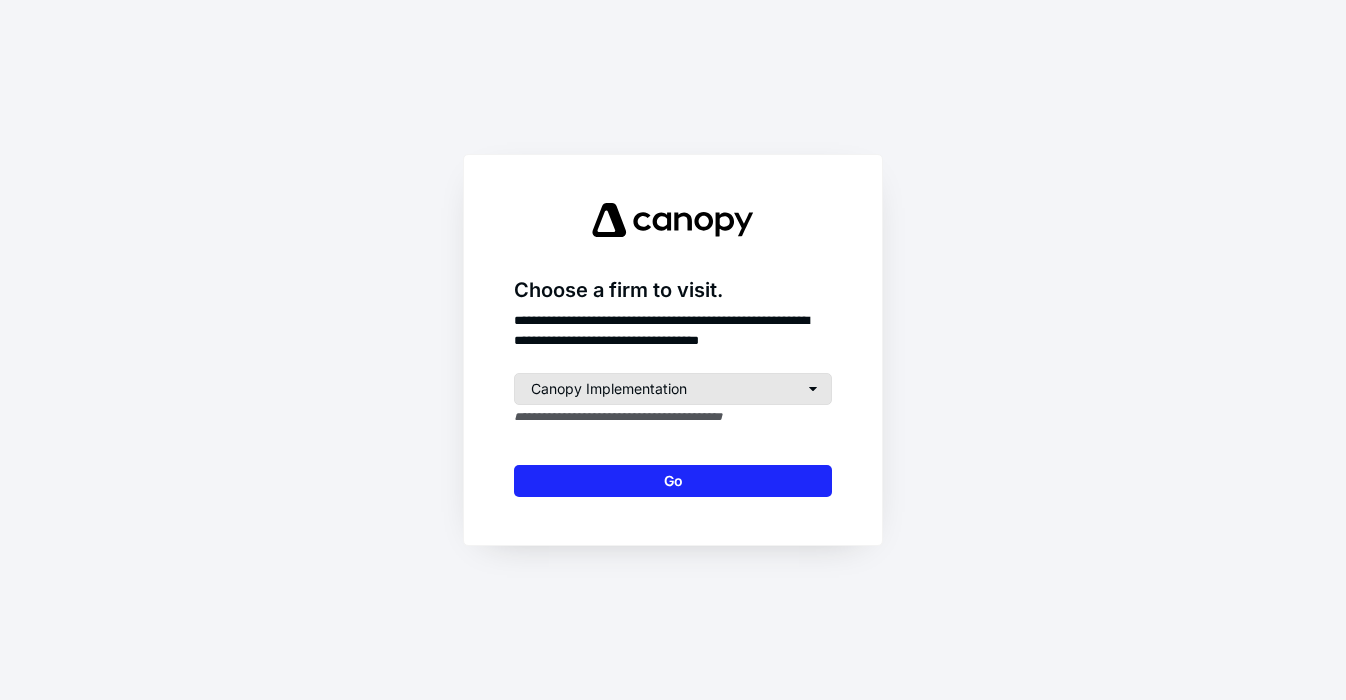 click on "Canopy Implementation" at bounding box center [673, 389] 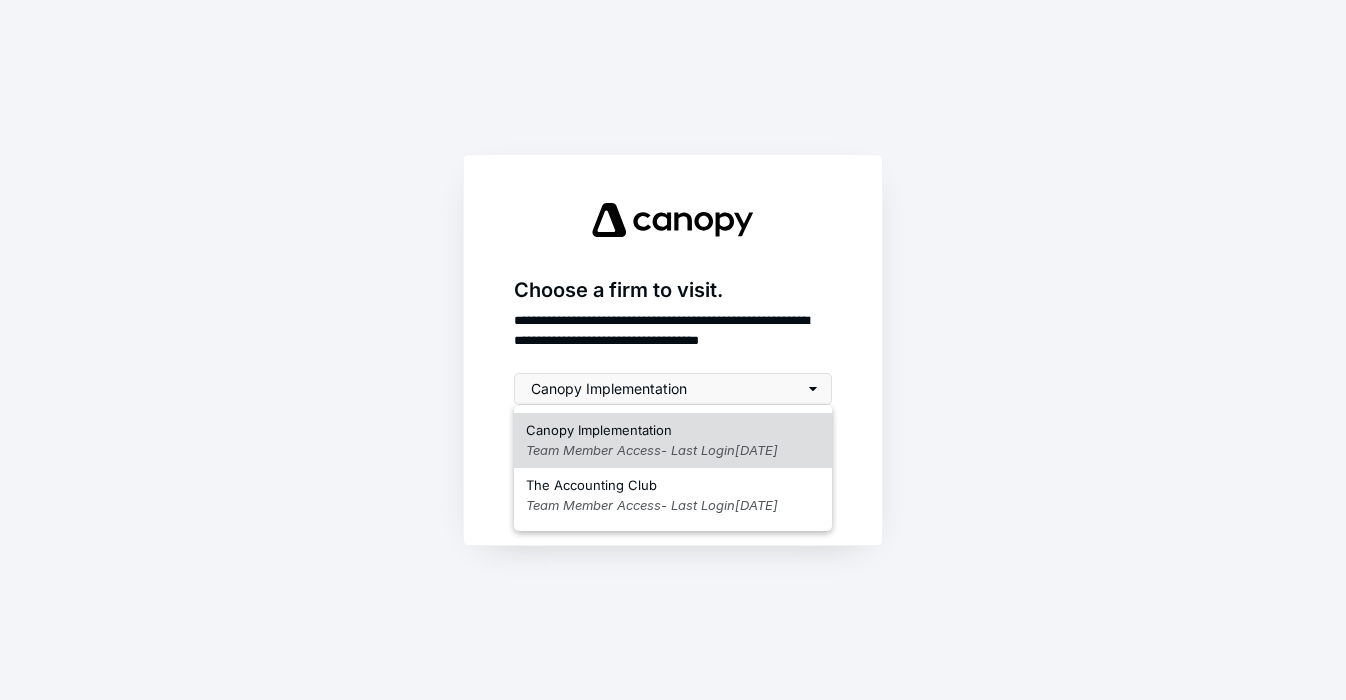 click on "Canopy Implementation  Team Member Access  - Last Login  [DATE]" at bounding box center (673, 440) 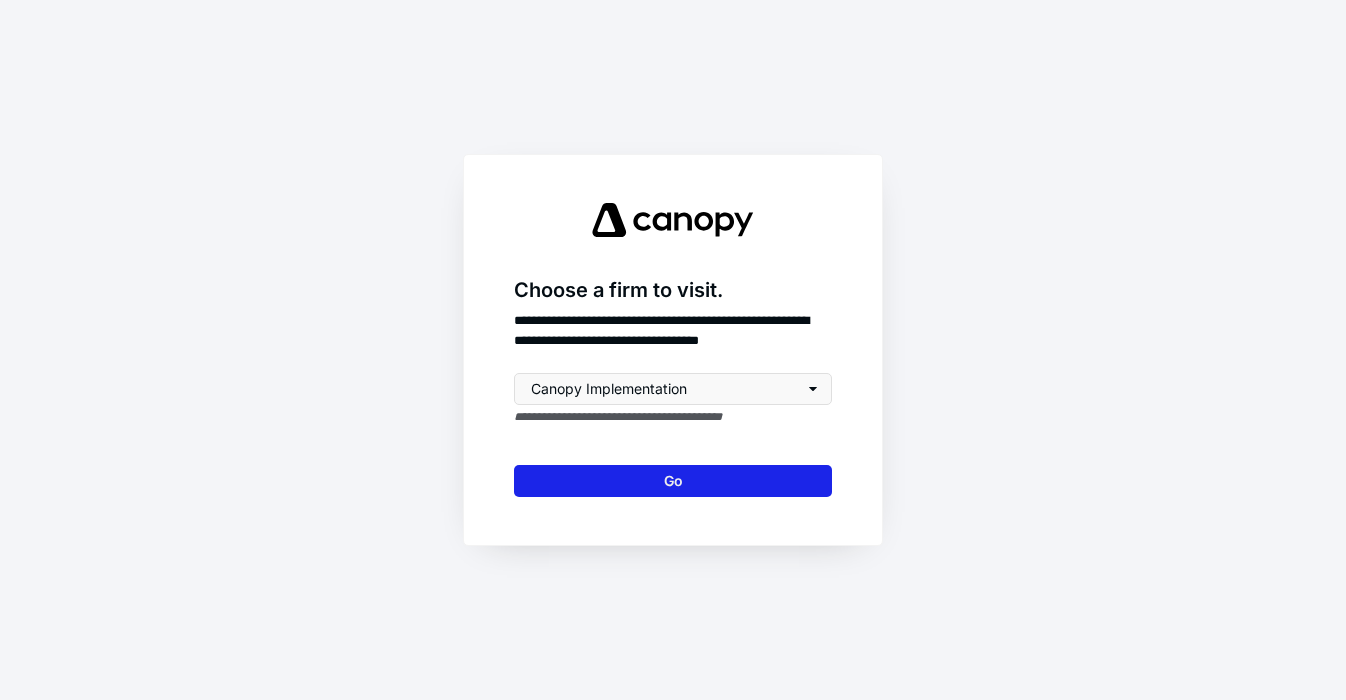 click on "Go" at bounding box center [673, 481] 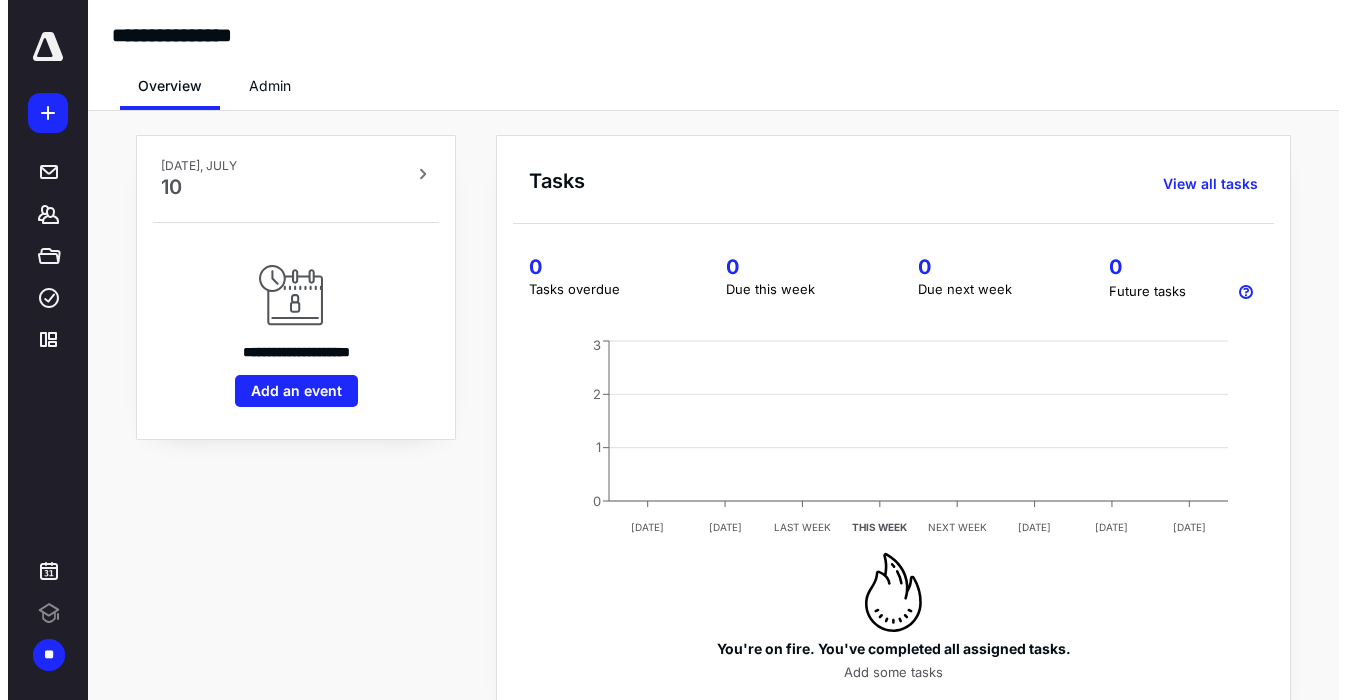 scroll, scrollTop: 0, scrollLeft: 0, axis: both 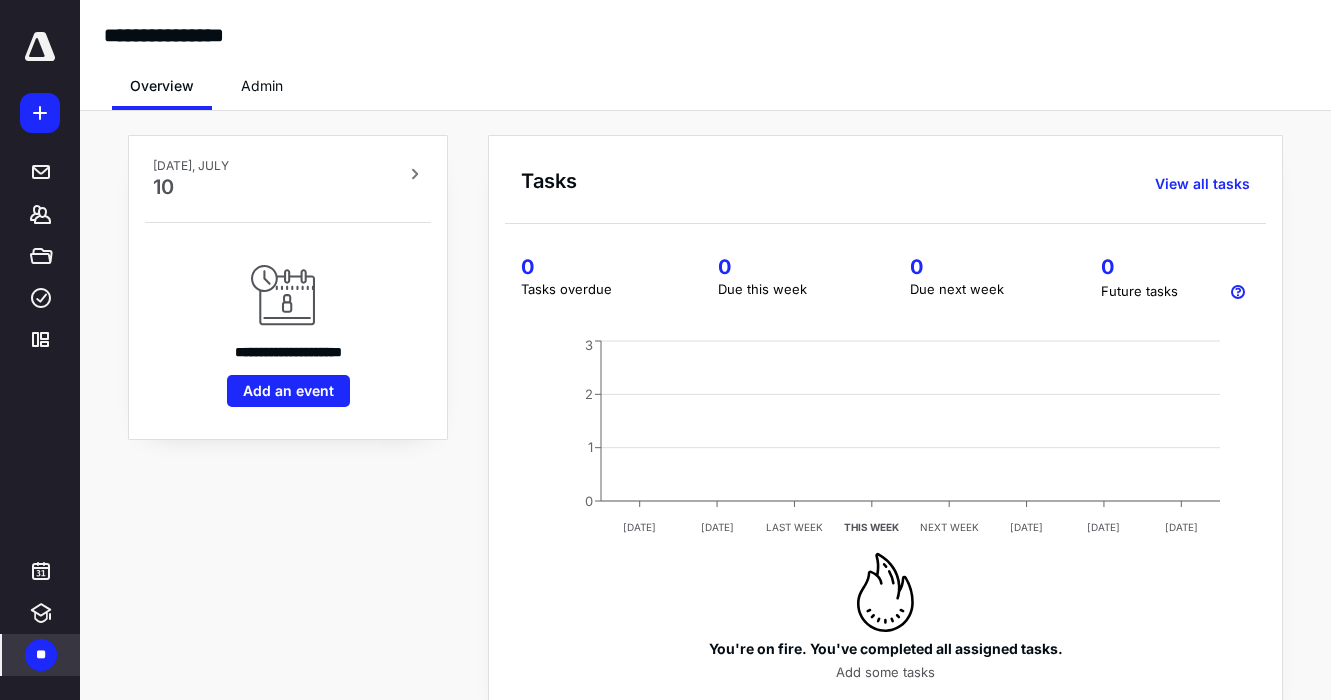 click on "**" at bounding box center [41, 655] 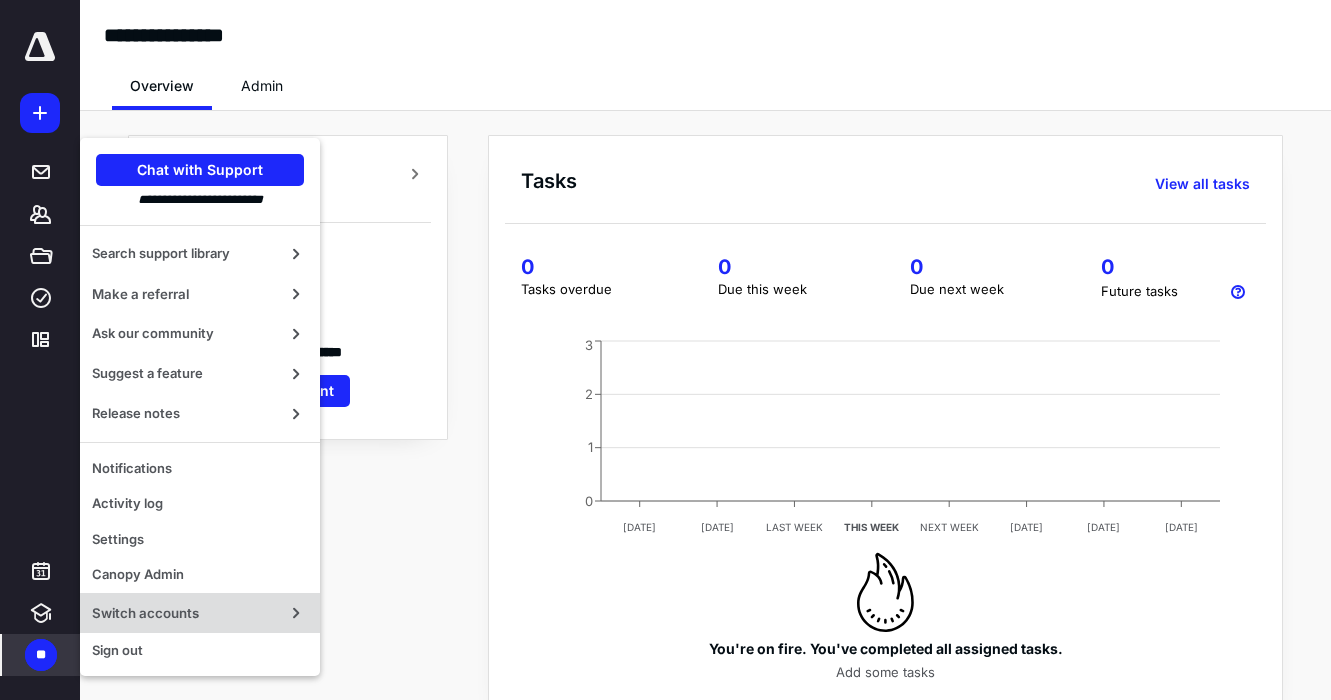 click on "Switch accounts" at bounding box center [184, 613] 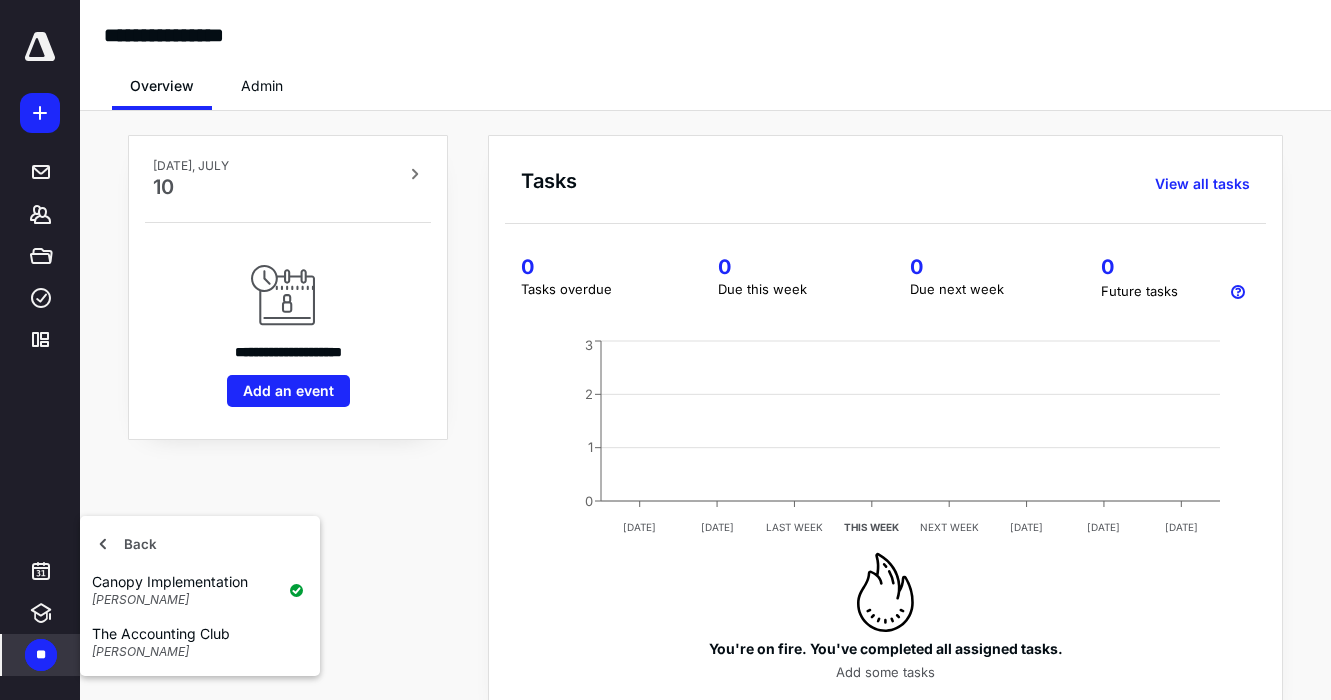 click on "Back Canopy Implementation  [PERSON_NAME] The Accounting Club [PERSON_NAME]" at bounding box center (200, 596) 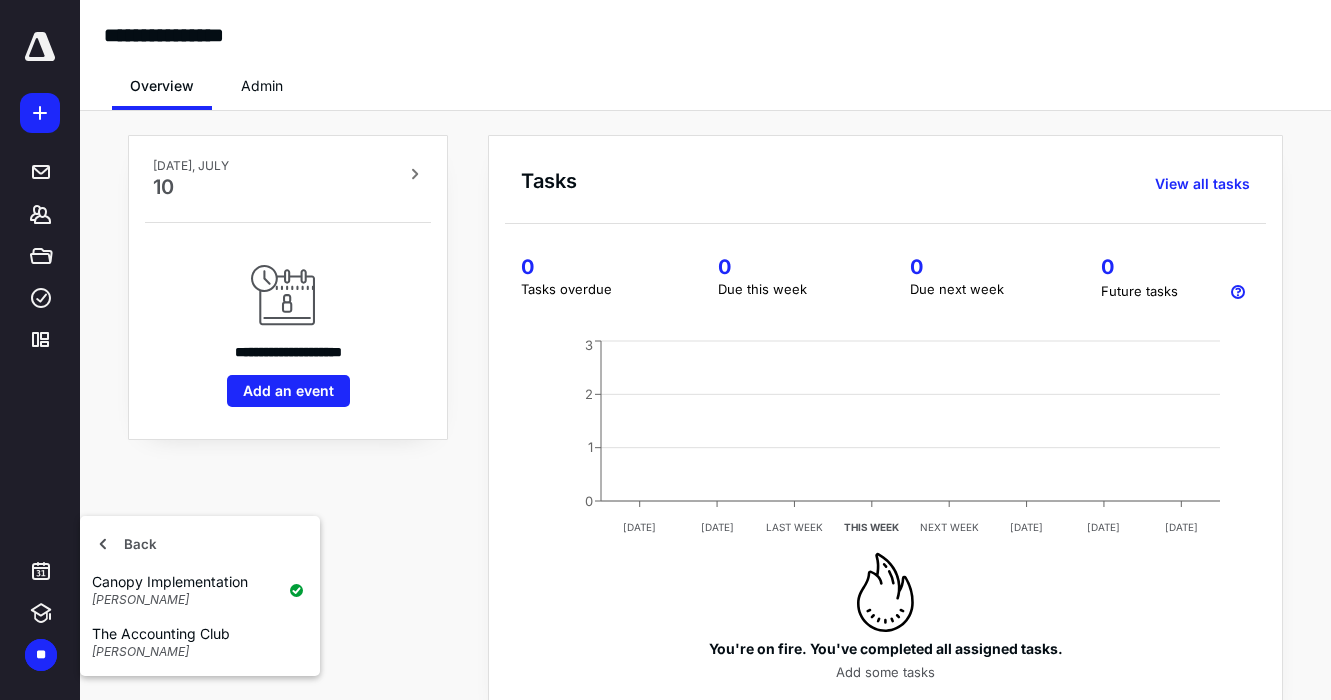 click on "**********" at bounding box center (288, 429) 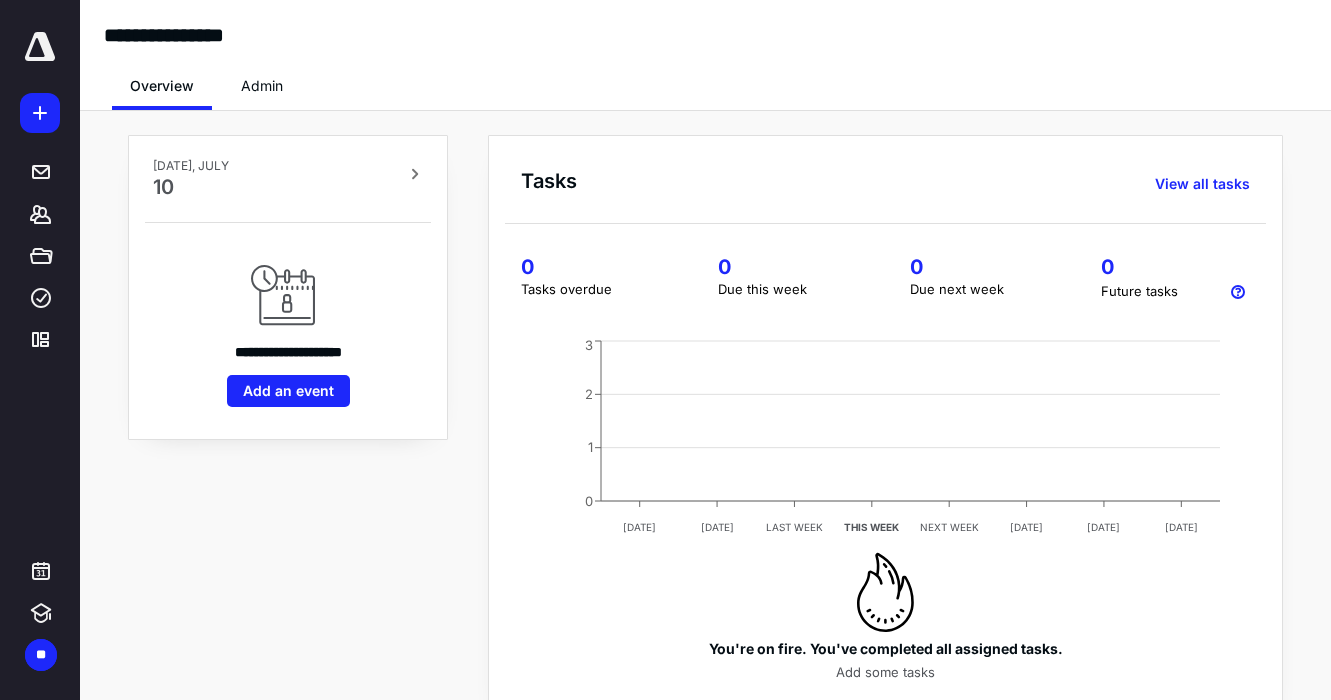 click on "Admin" at bounding box center [262, 86] 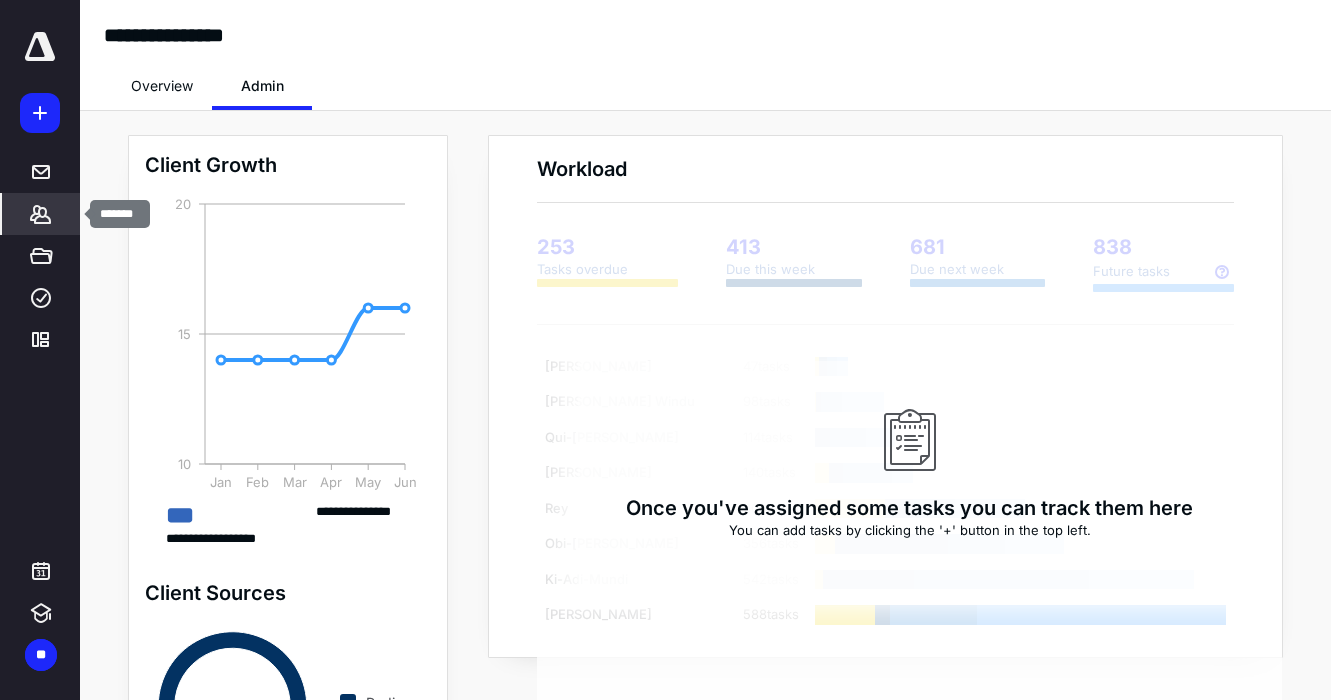 click 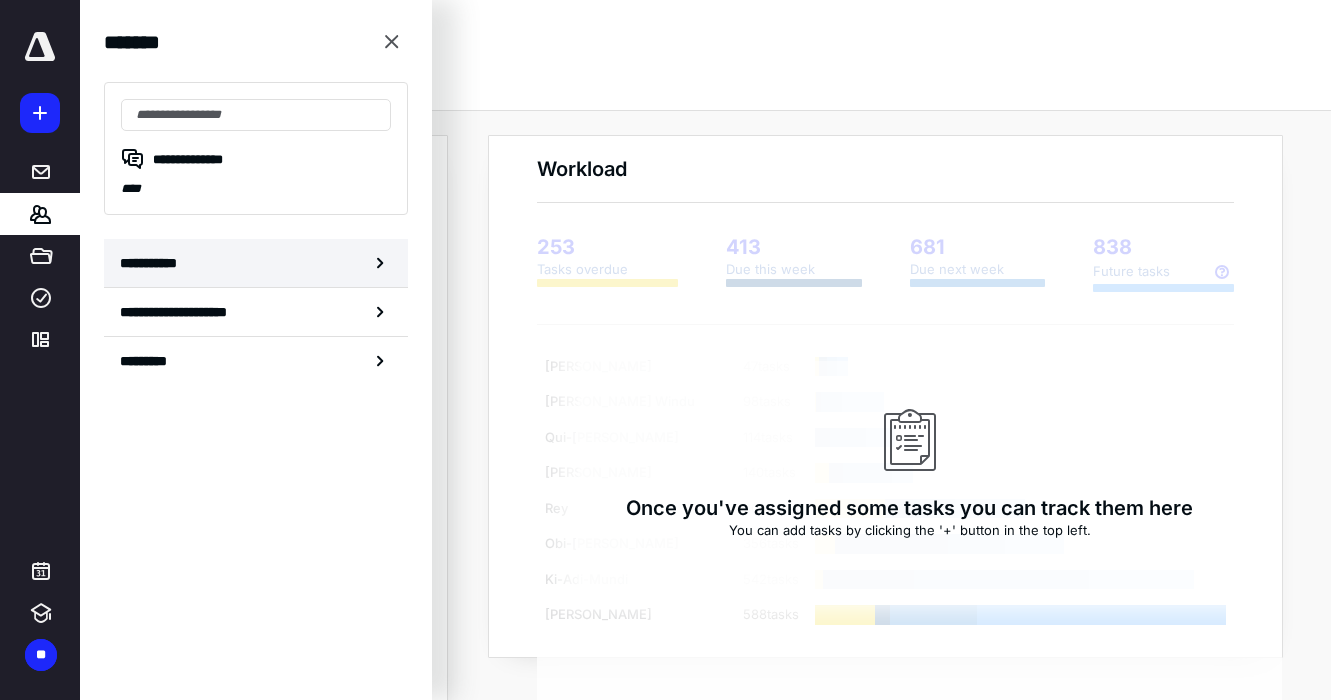 click on "**********" at bounding box center [153, 263] 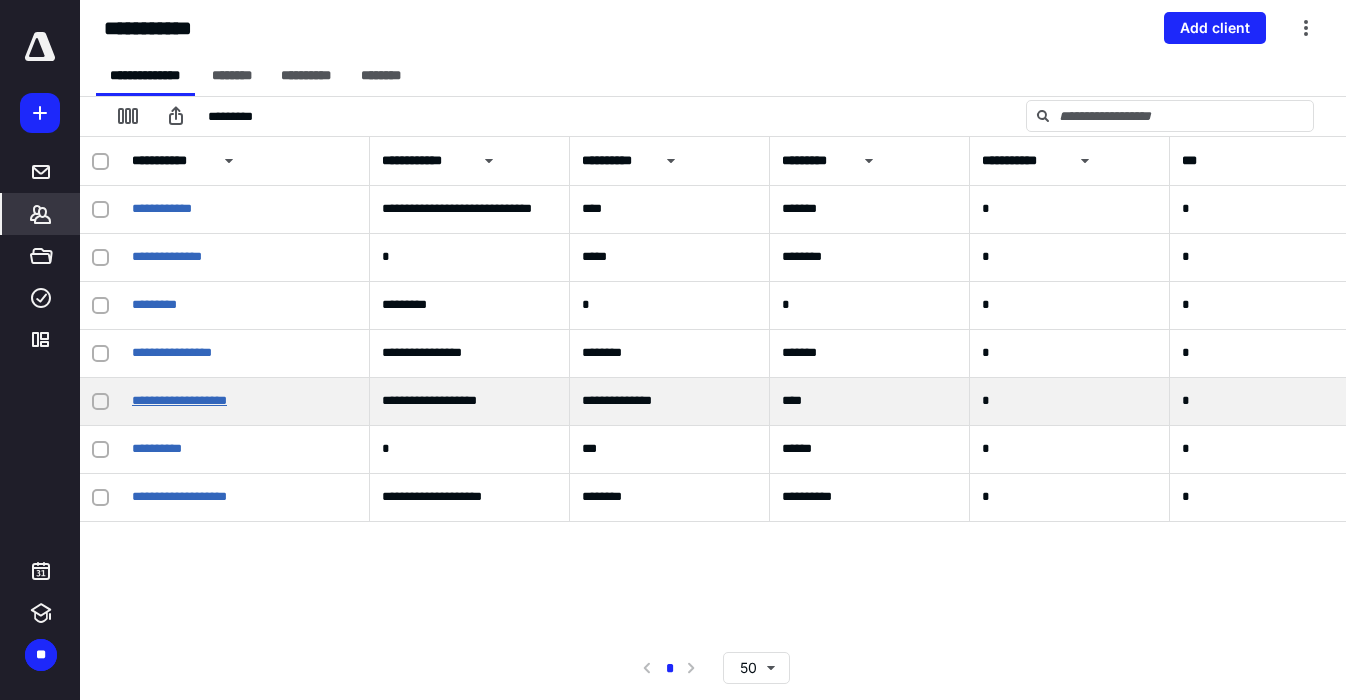 click on "**********" at bounding box center (179, 400) 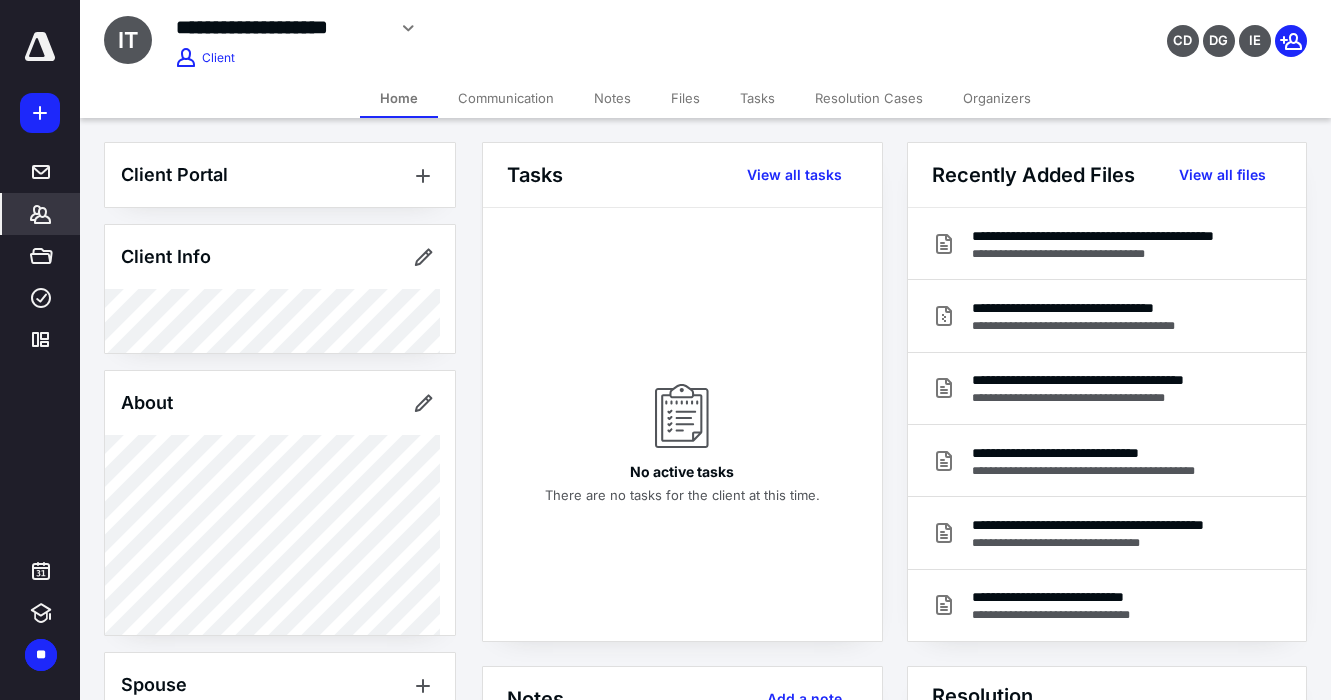 click on "Files" at bounding box center (685, 98) 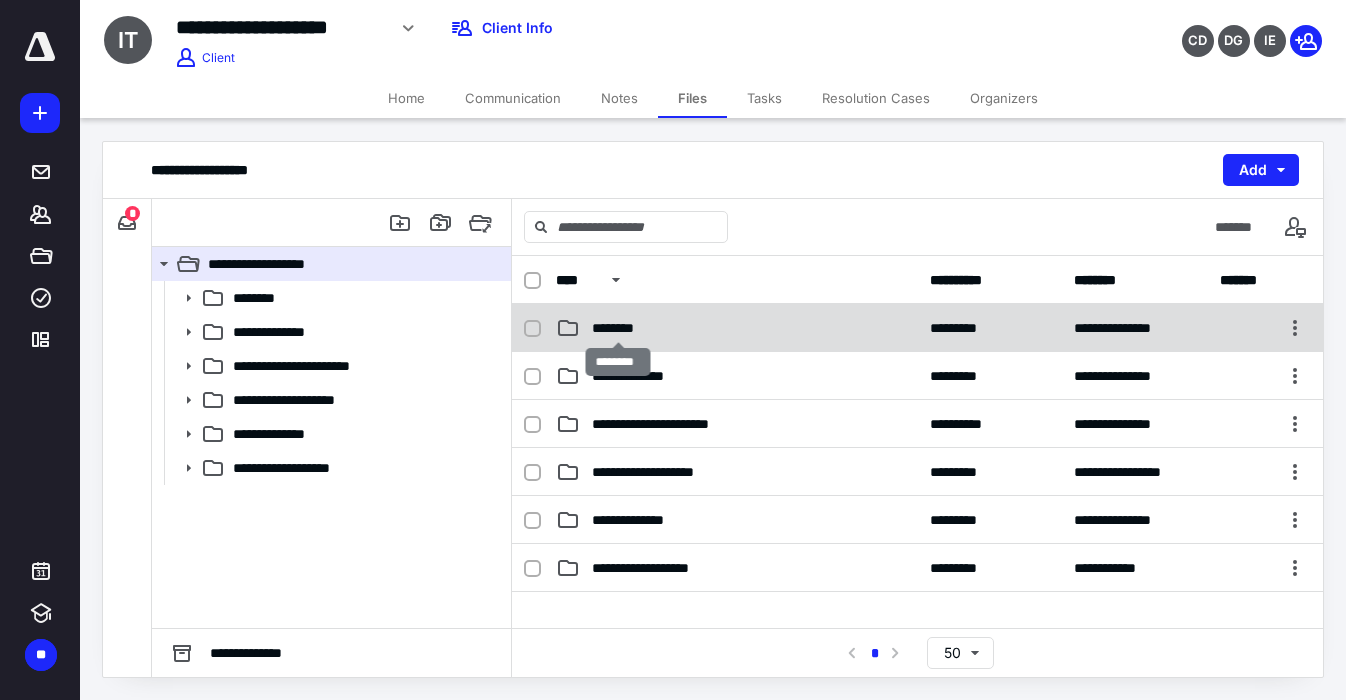 click on "********" at bounding box center [618, 328] 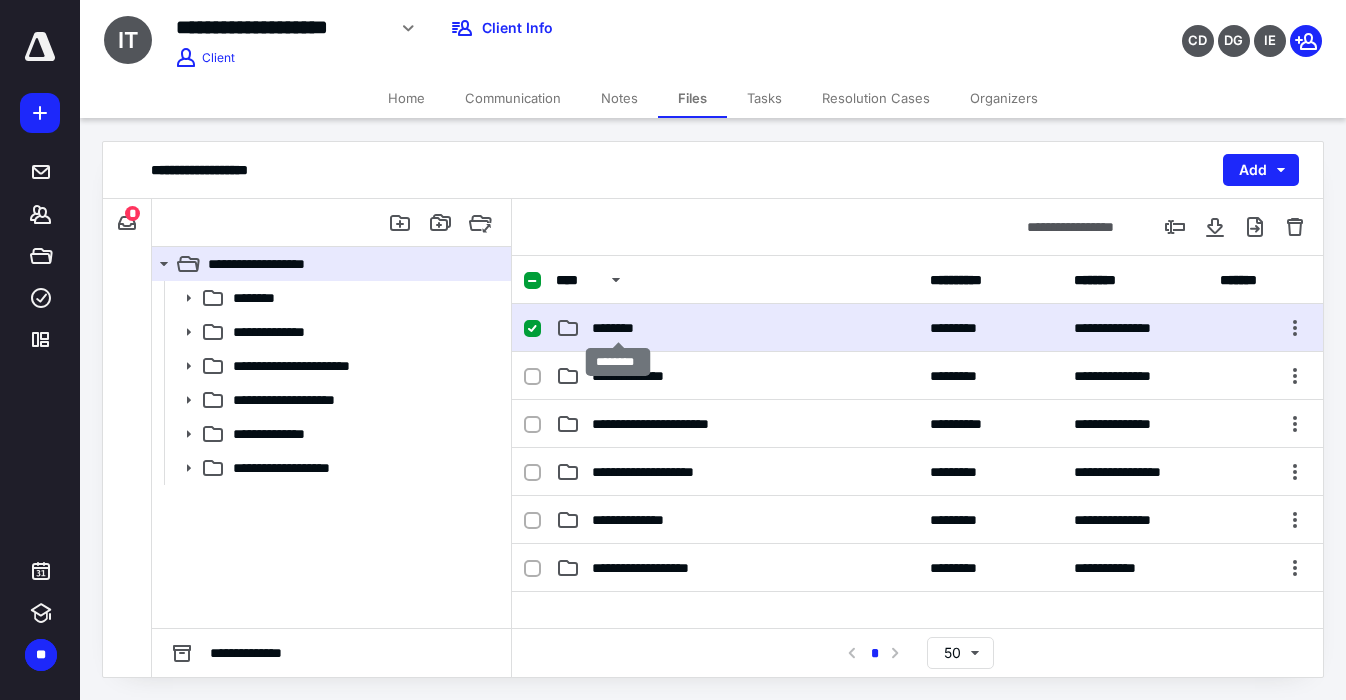 click on "********" at bounding box center (618, 328) 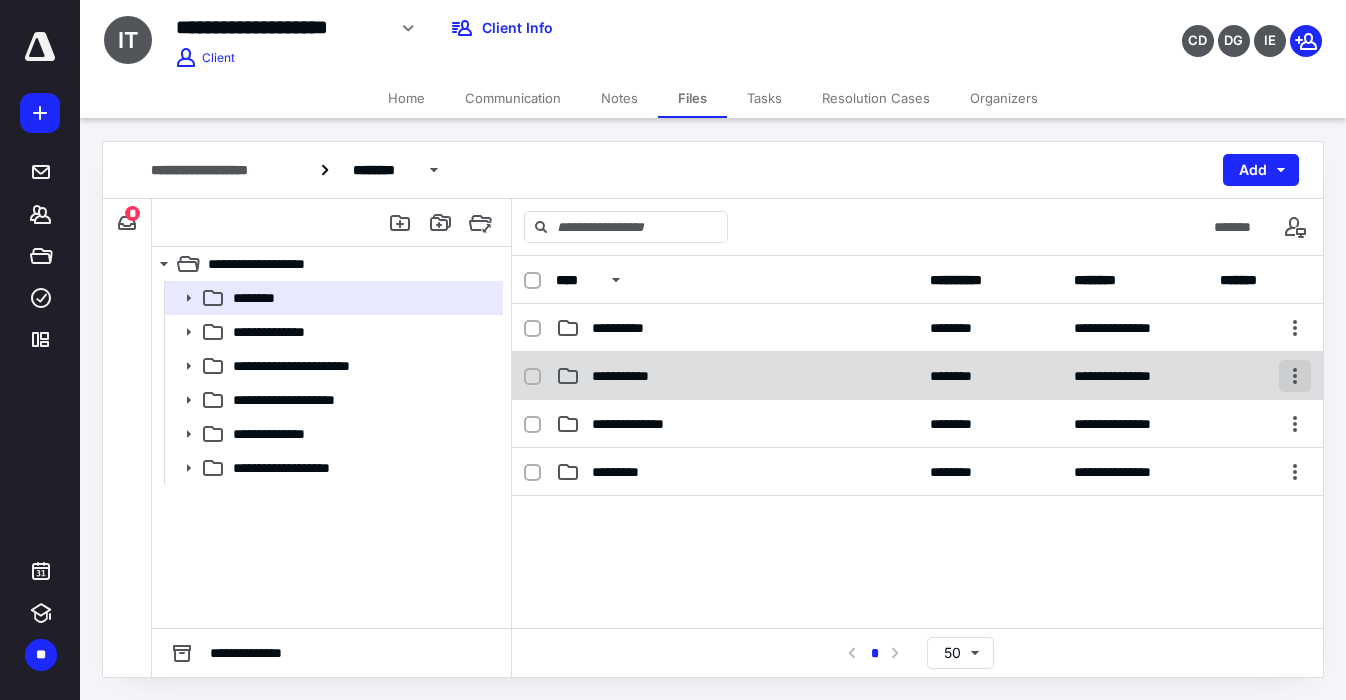 click at bounding box center (1295, 376) 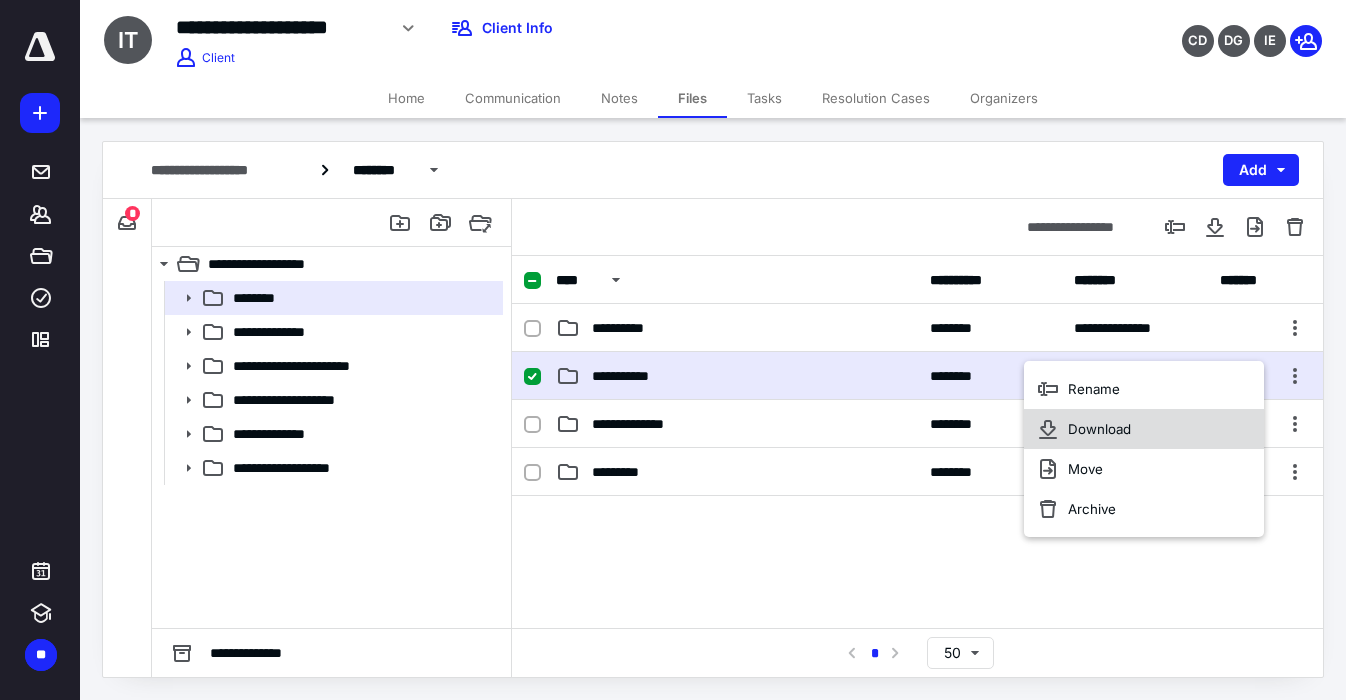click on "Download" at bounding box center (1144, 429) 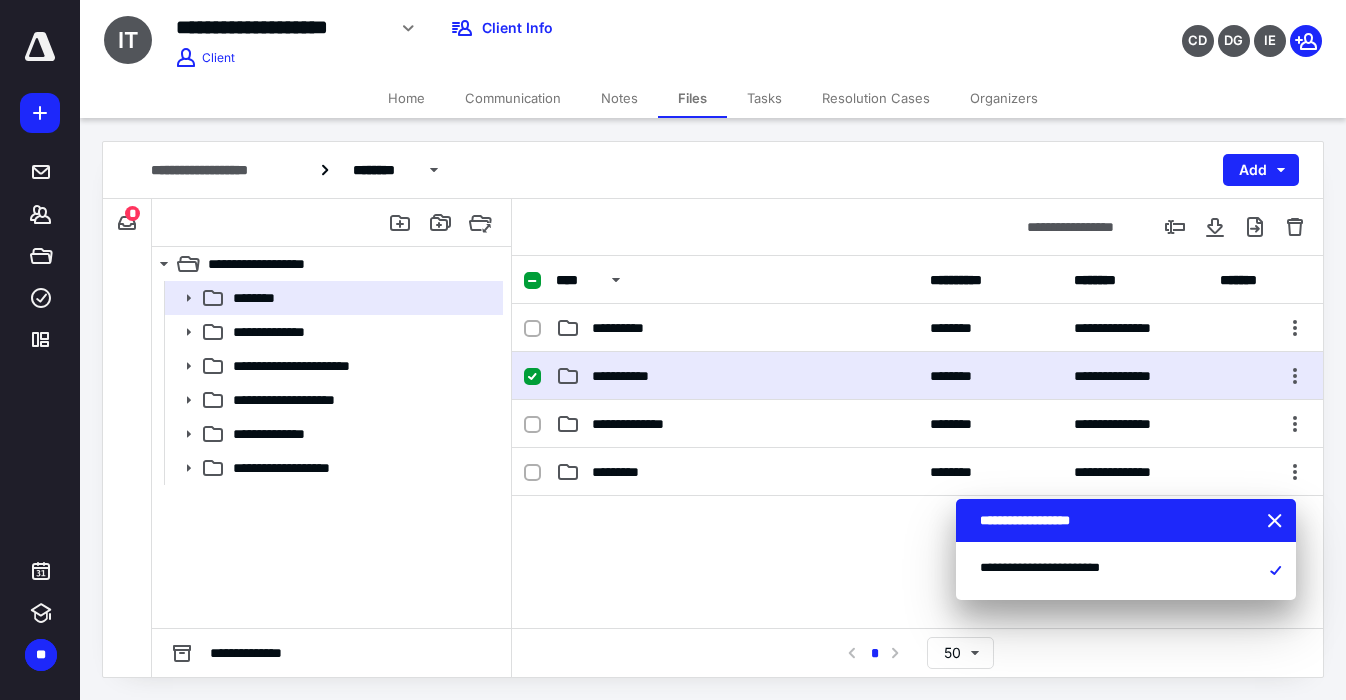 click at bounding box center [917, 646] 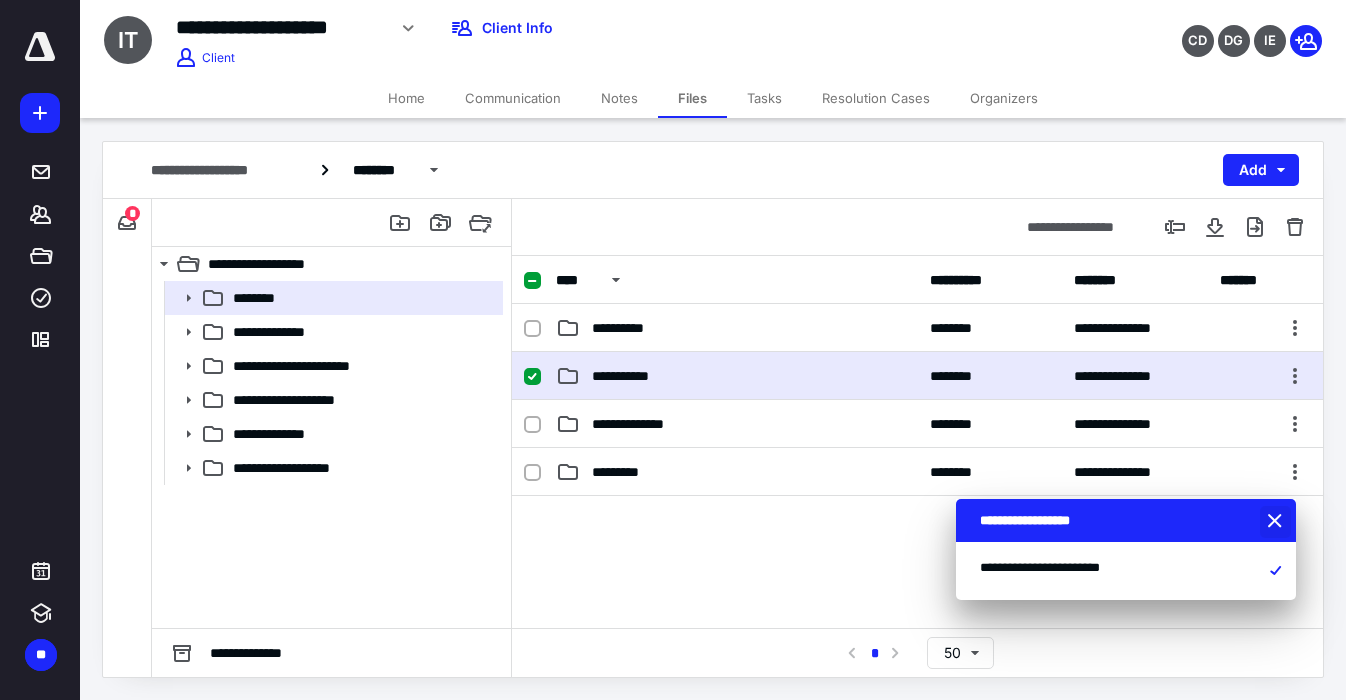 click at bounding box center [1277, 522] 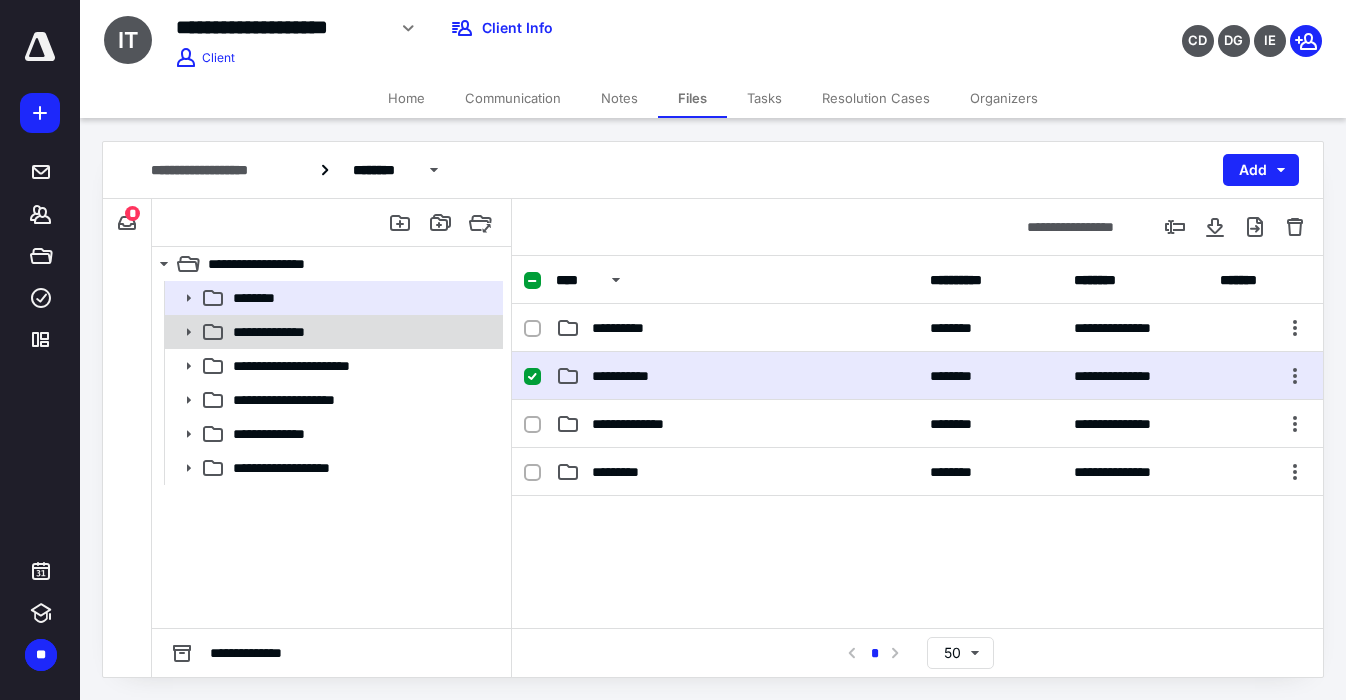 click on "**********" at bounding box center [281, 332] 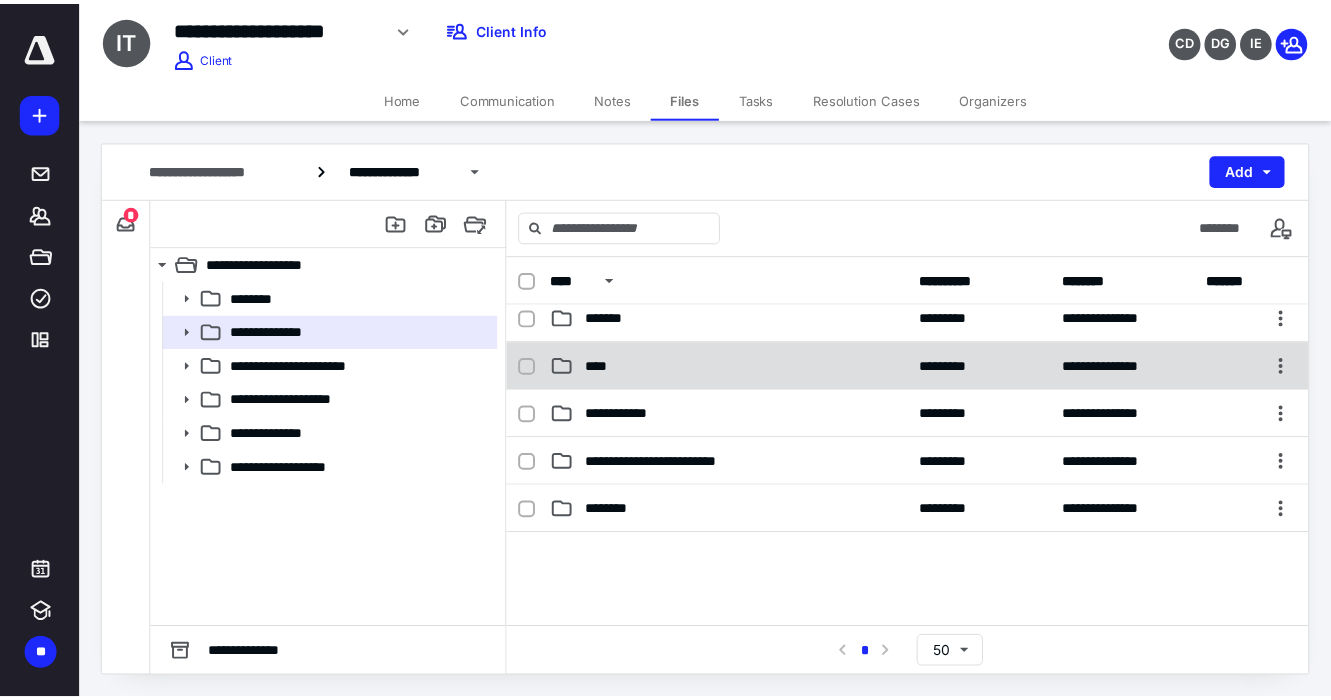 scroll, scrollTop: 0, scrollLeft: 0, axis: both 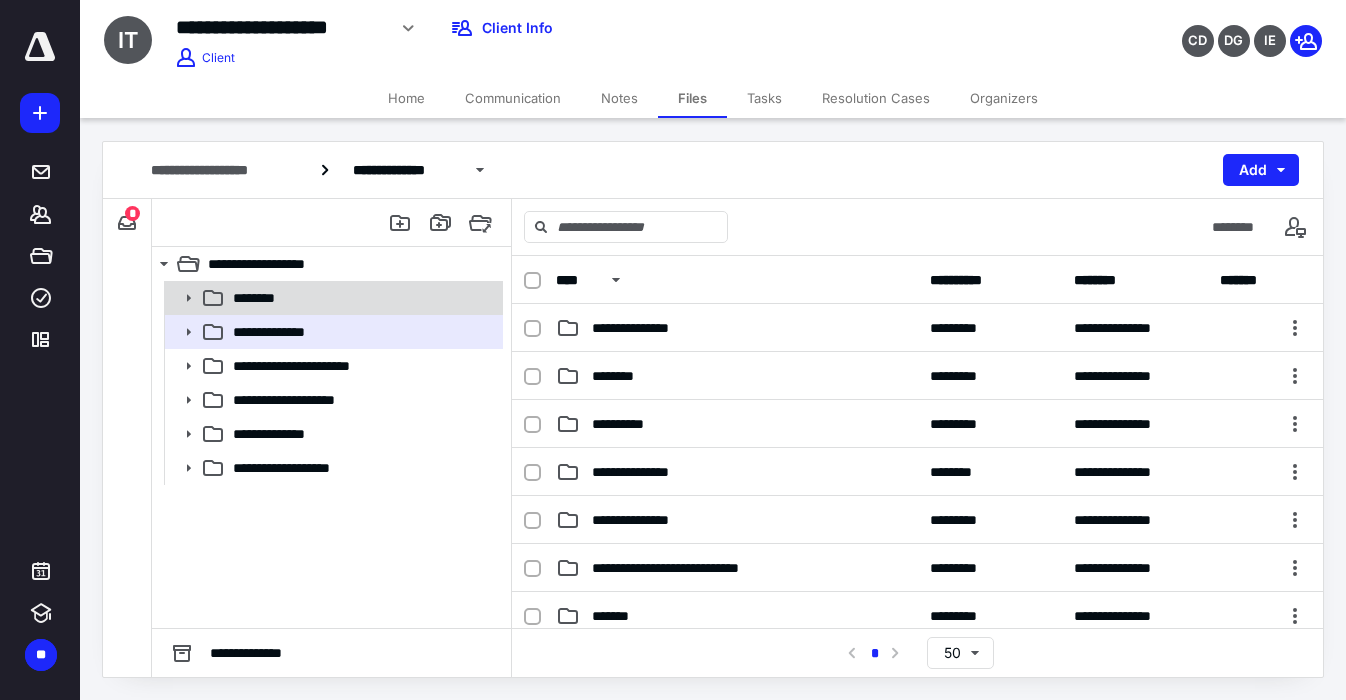 click on "********" at bounding box center (259, 298) 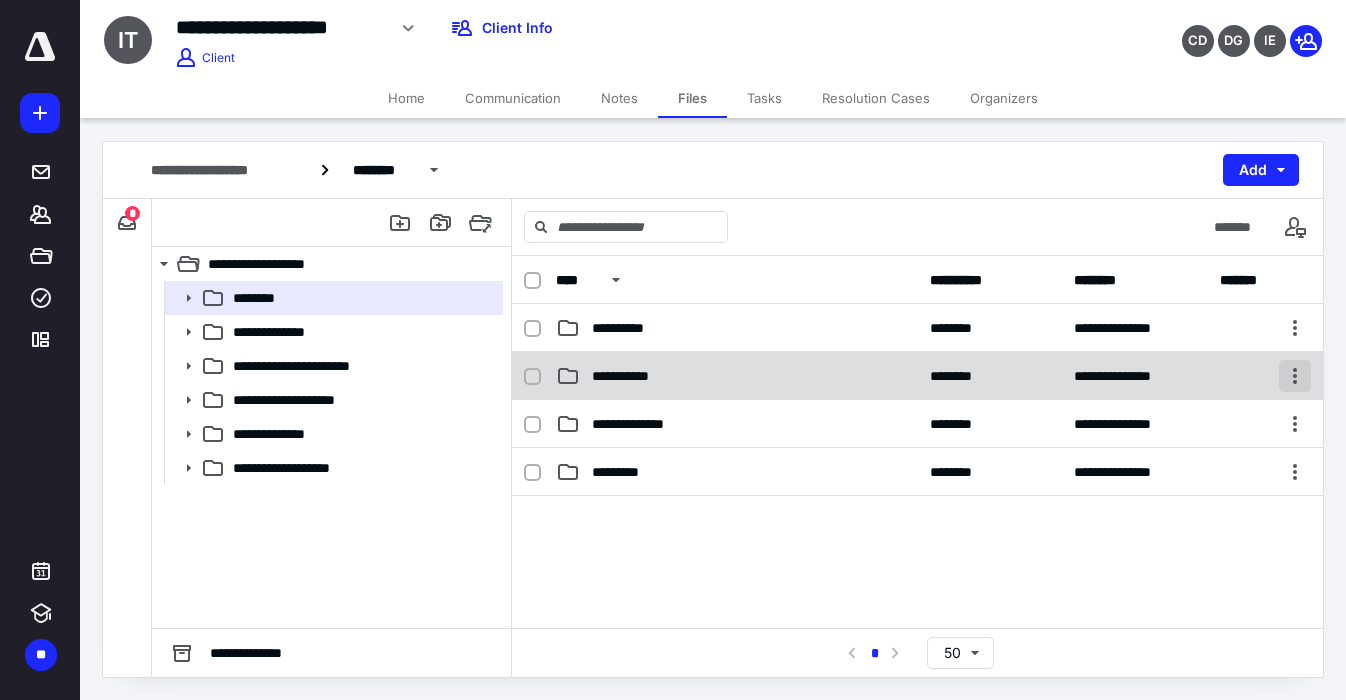click at bounding box center (1295, 376) 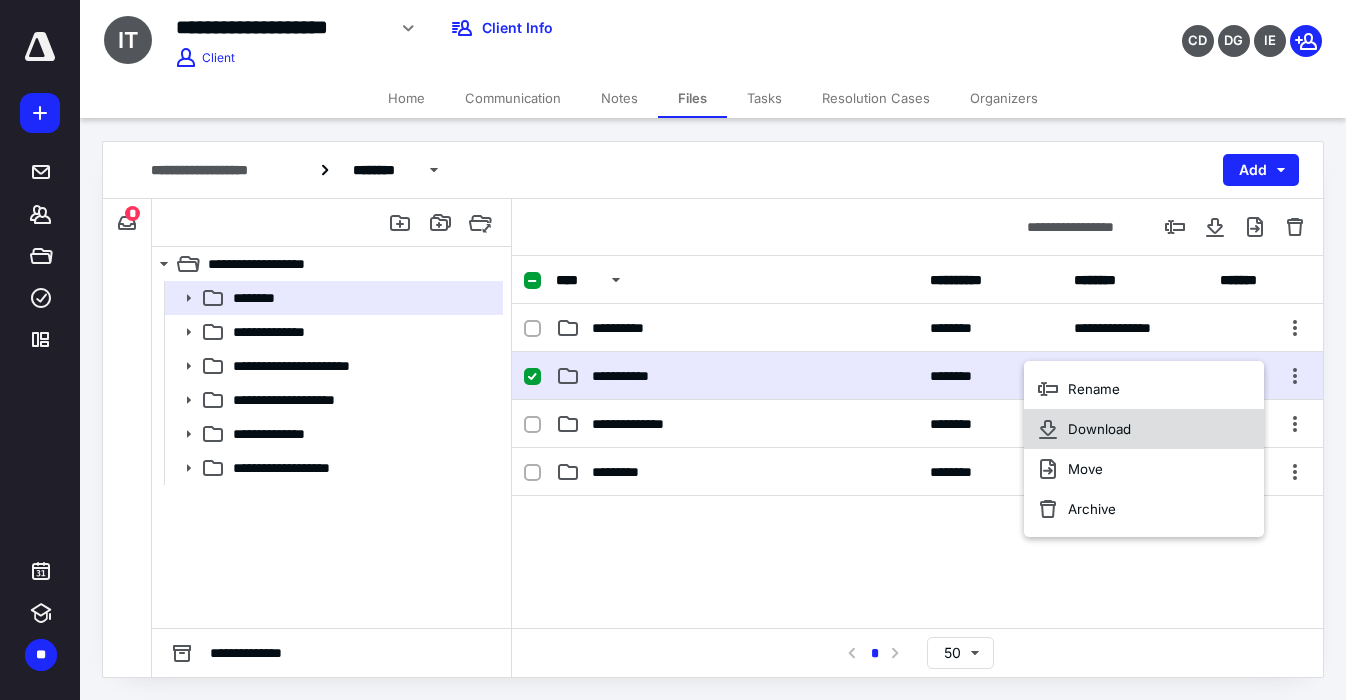 click on "Download" at bounding box center [1144, 429] 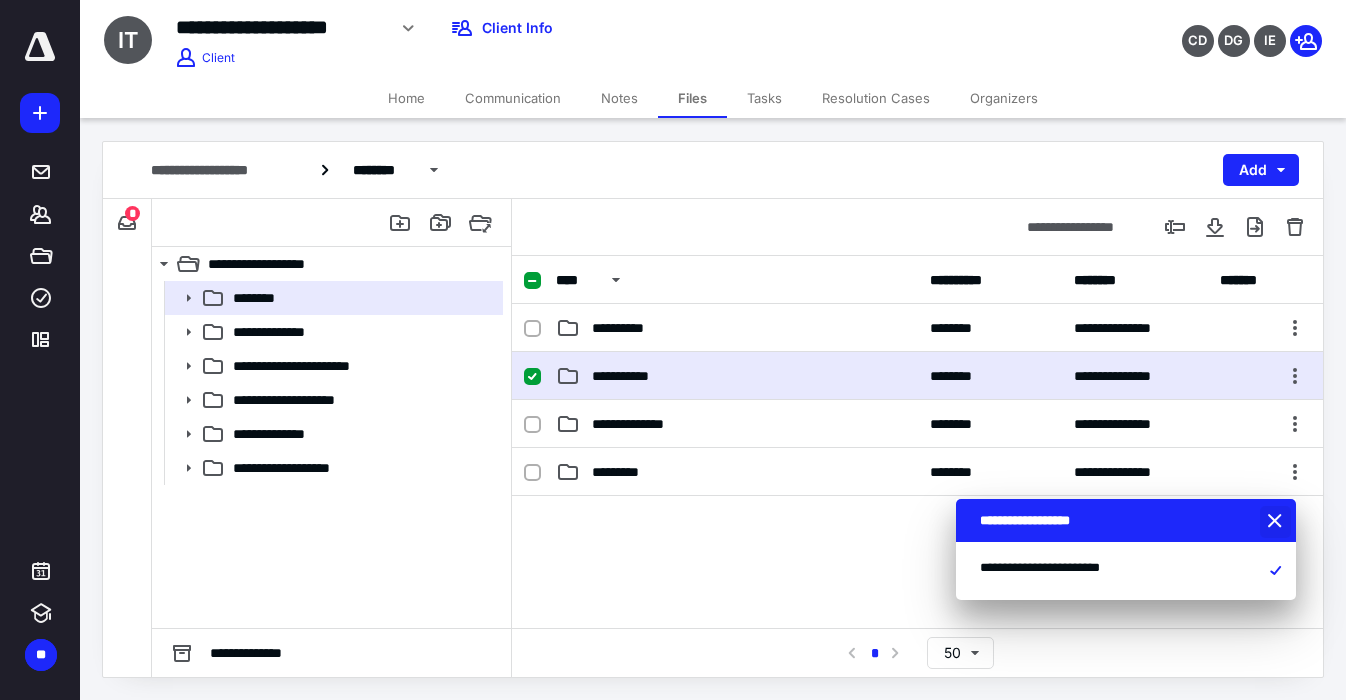 click at bounding box center (1277, 522) 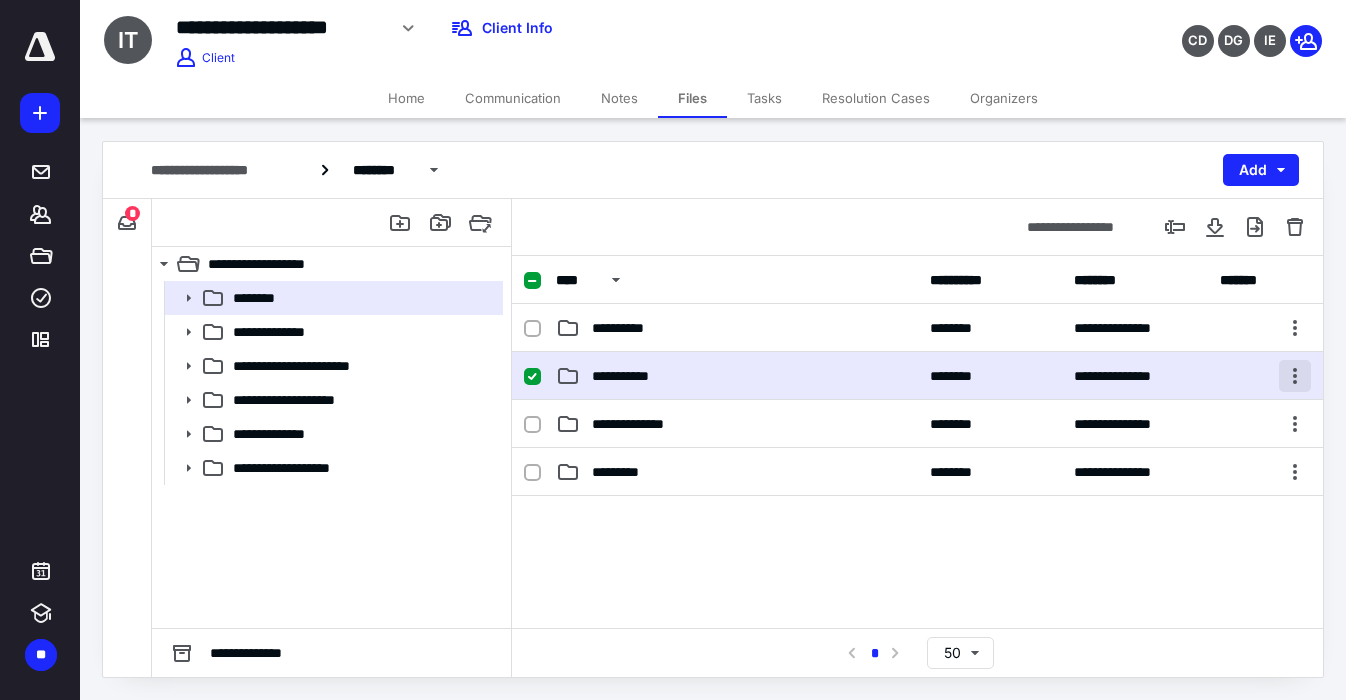 click at bounding box center [1295, 376] 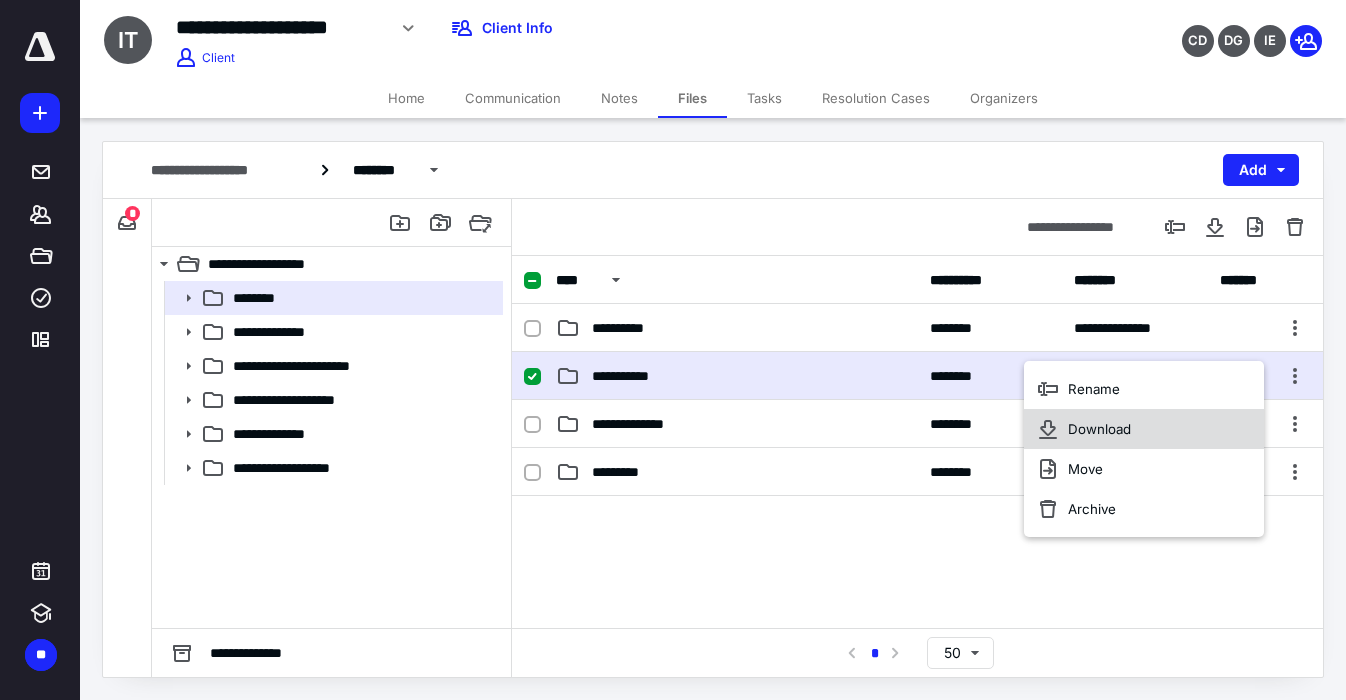 click on "Download" at bounding box center (1144, 429) 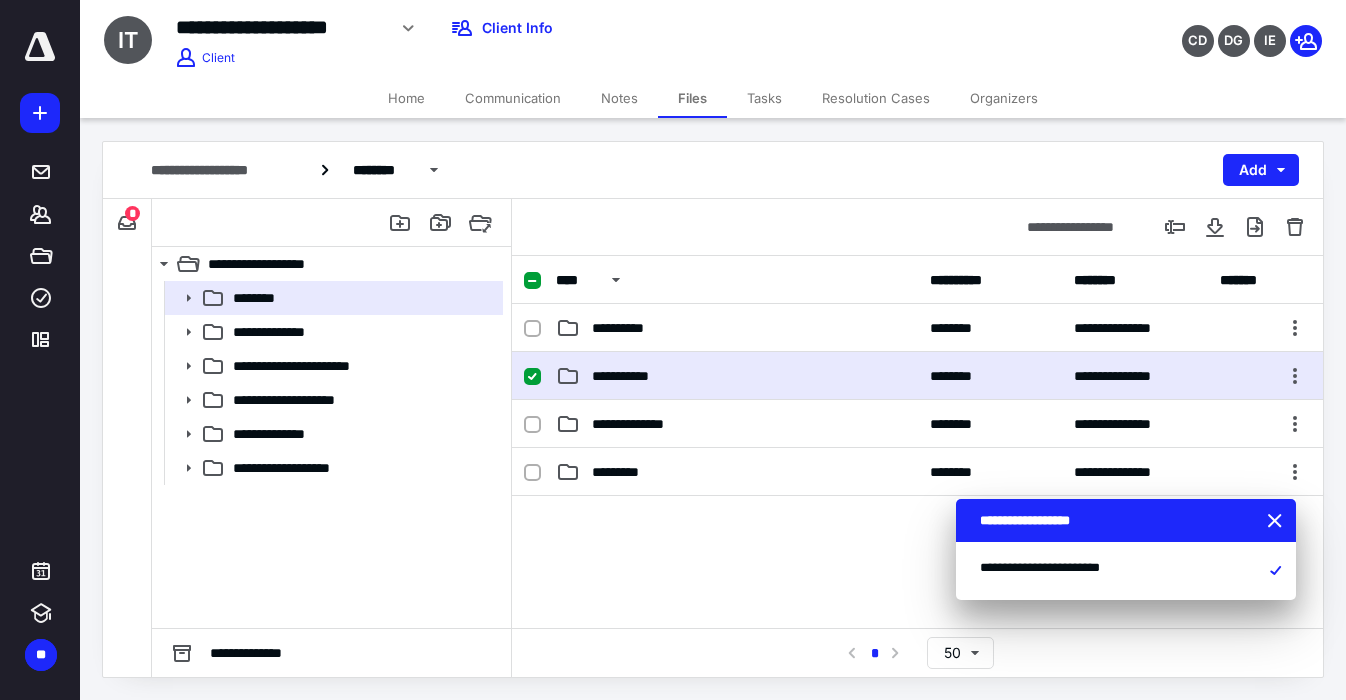 click at bounding box center (40, 47) 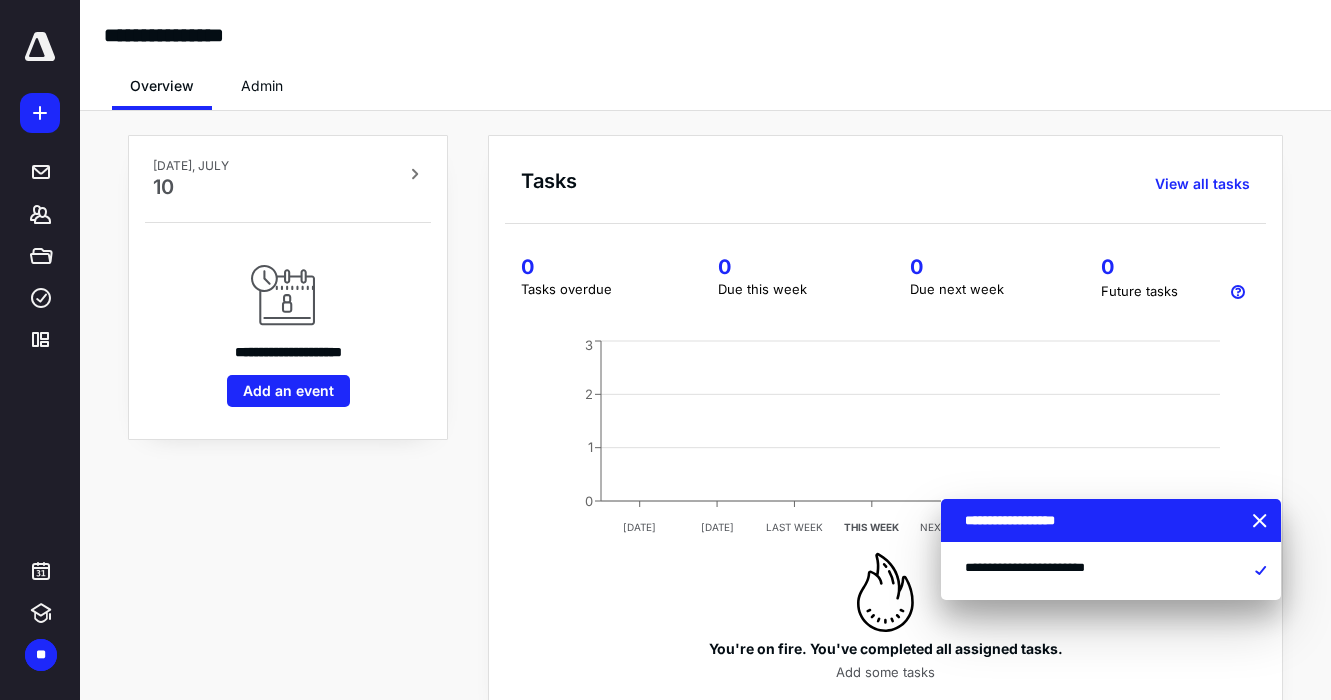 click on "Admin" at bounding box center (262, 86) 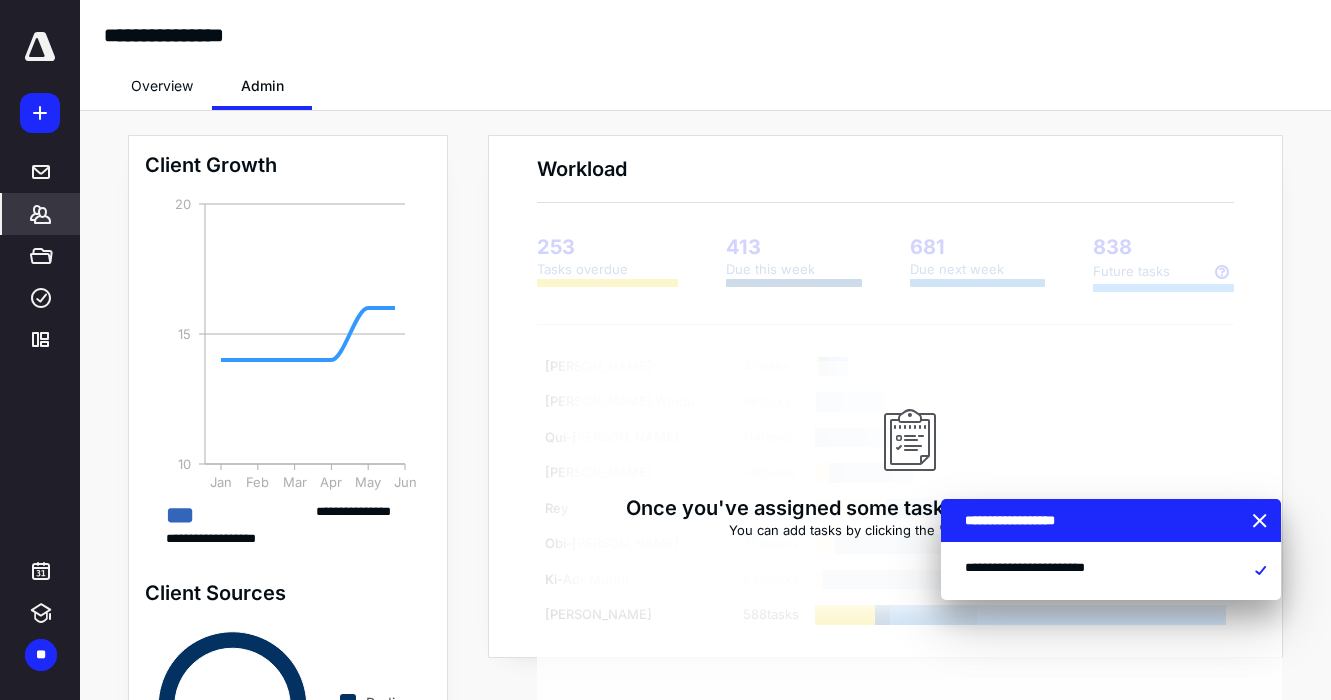 click 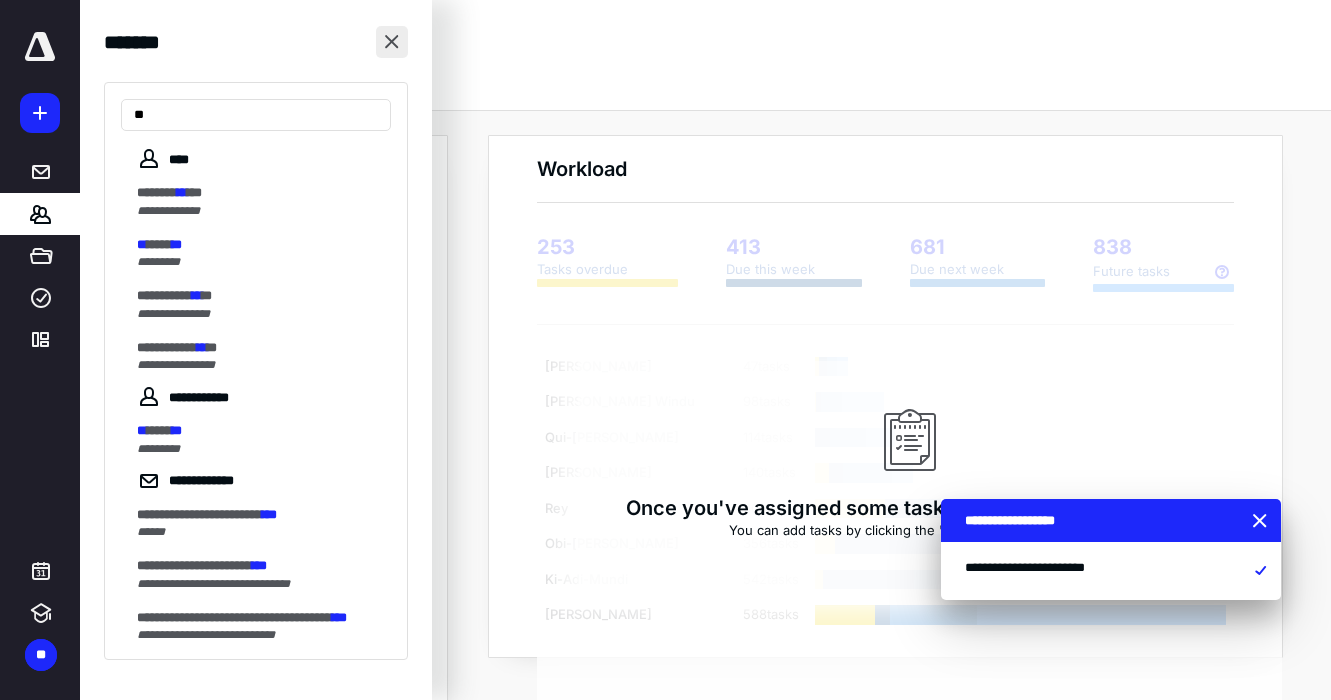 type on "**" 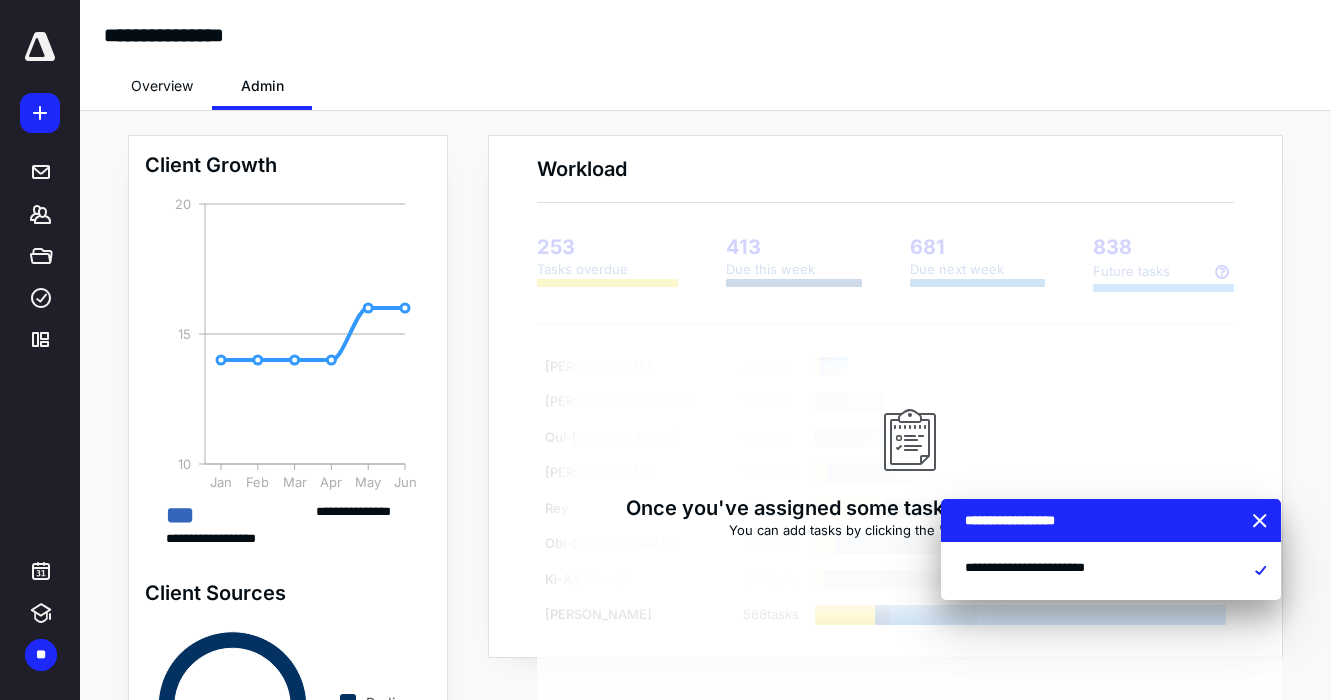 click on "Overview" at bounding box center [162, 86] 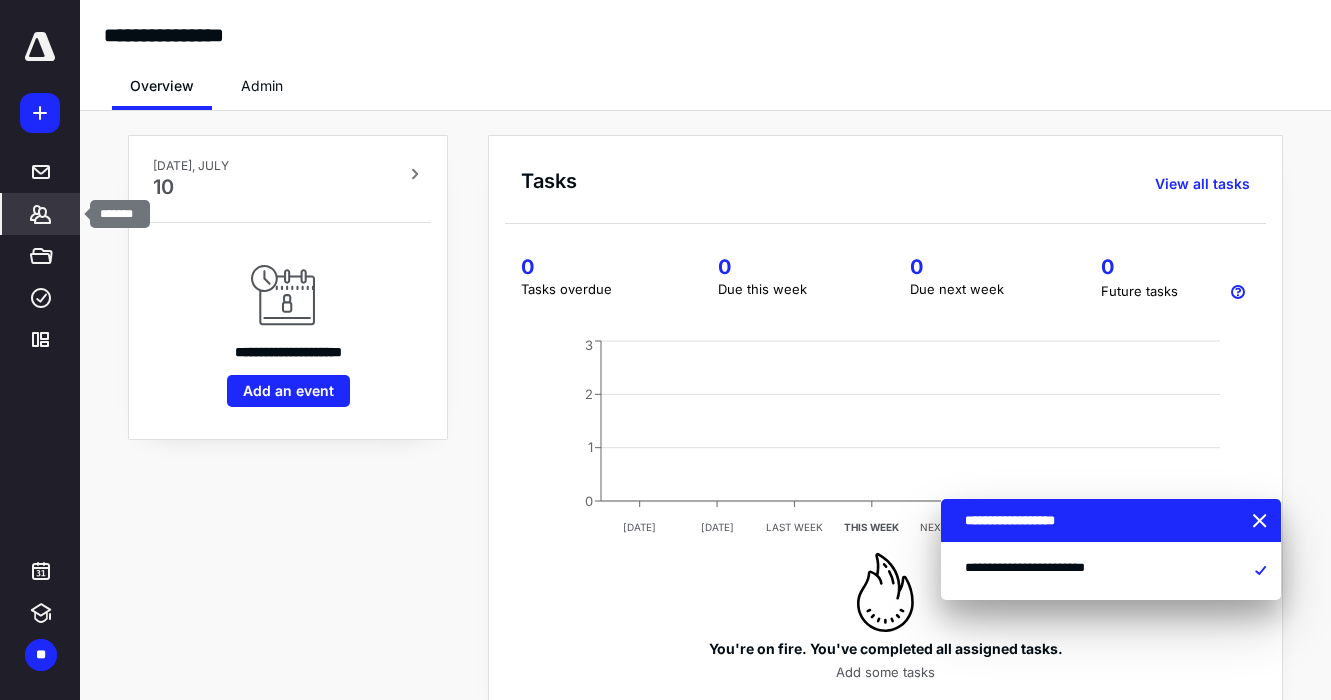 drag, startPoint x: 40, startPoint y: 229, endPoint x: 69, endPoint y: 228, distance: 29.017237 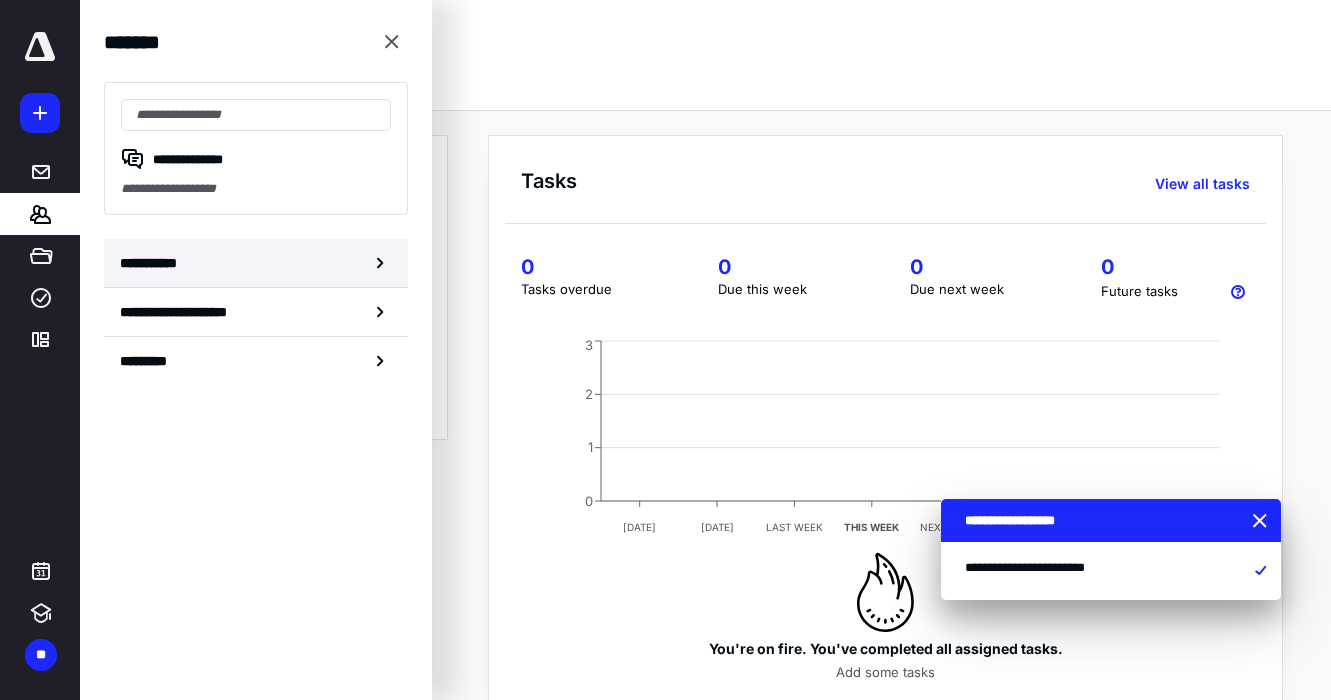 click on "**********" at bounding box center [256, 263] 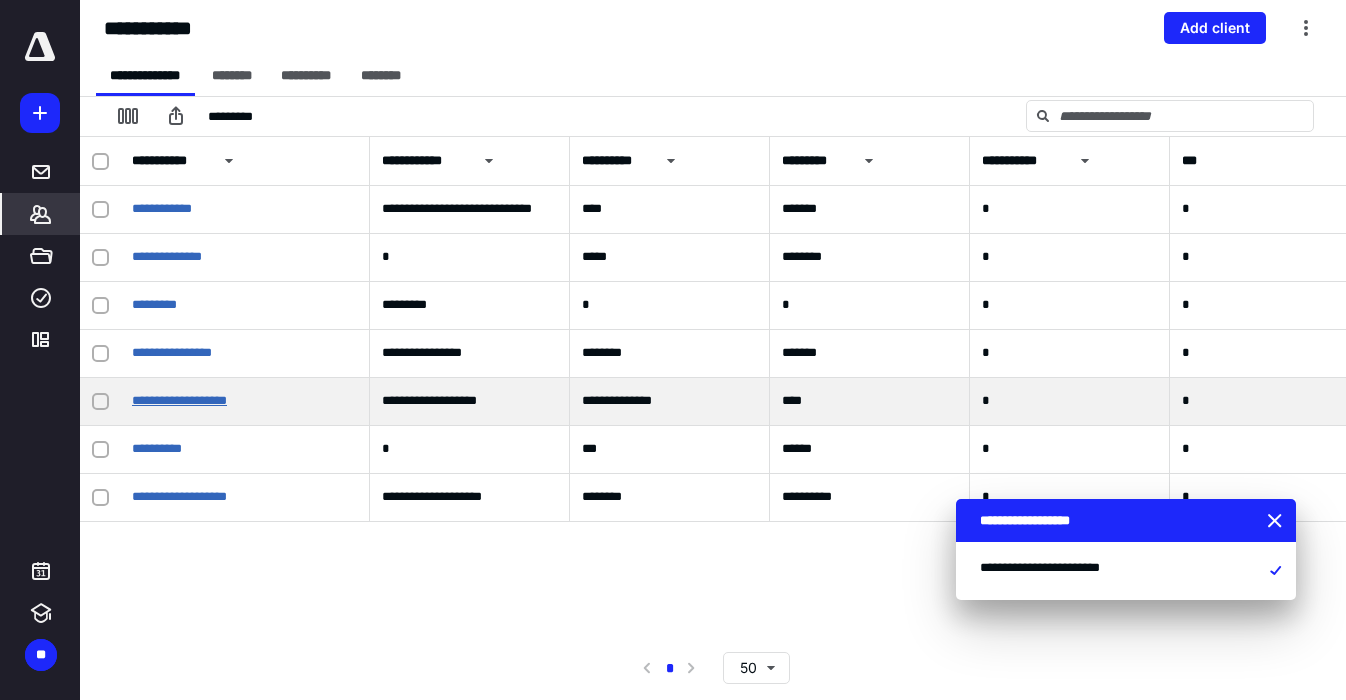 click on "**********" at bounding box center (179, 400) 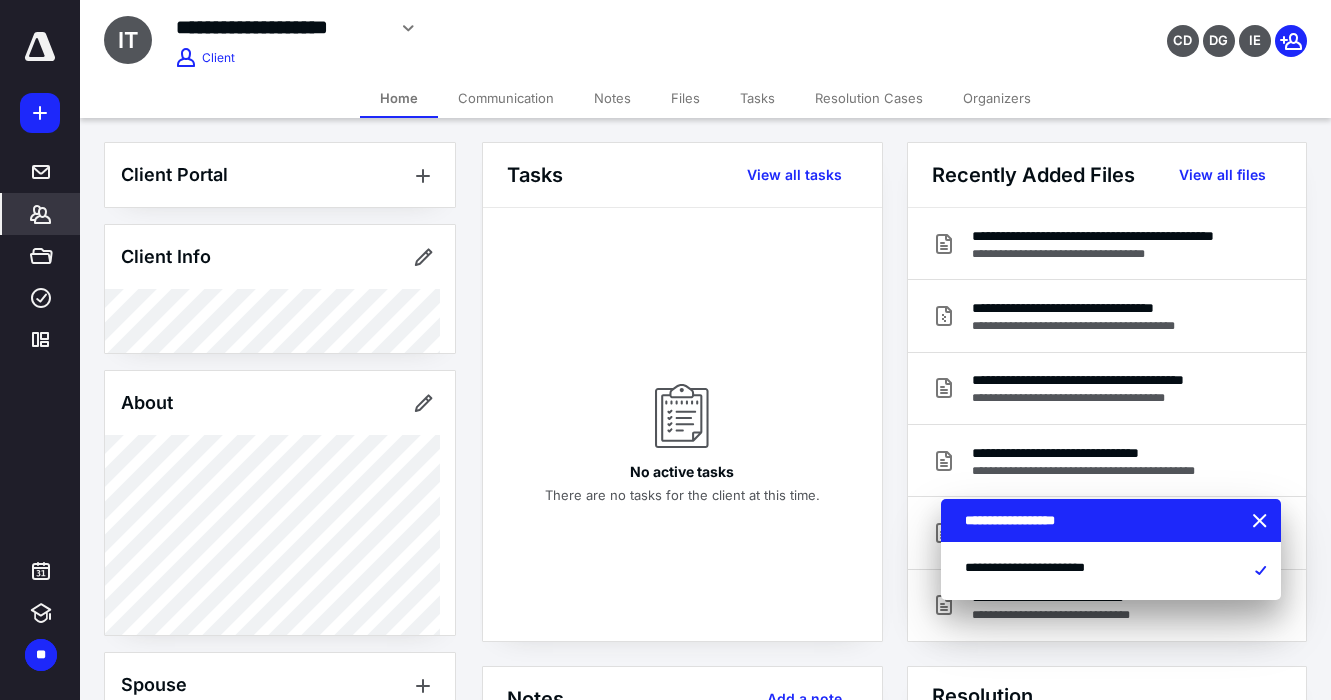 click on "Files" at bounding box center (685, 98) 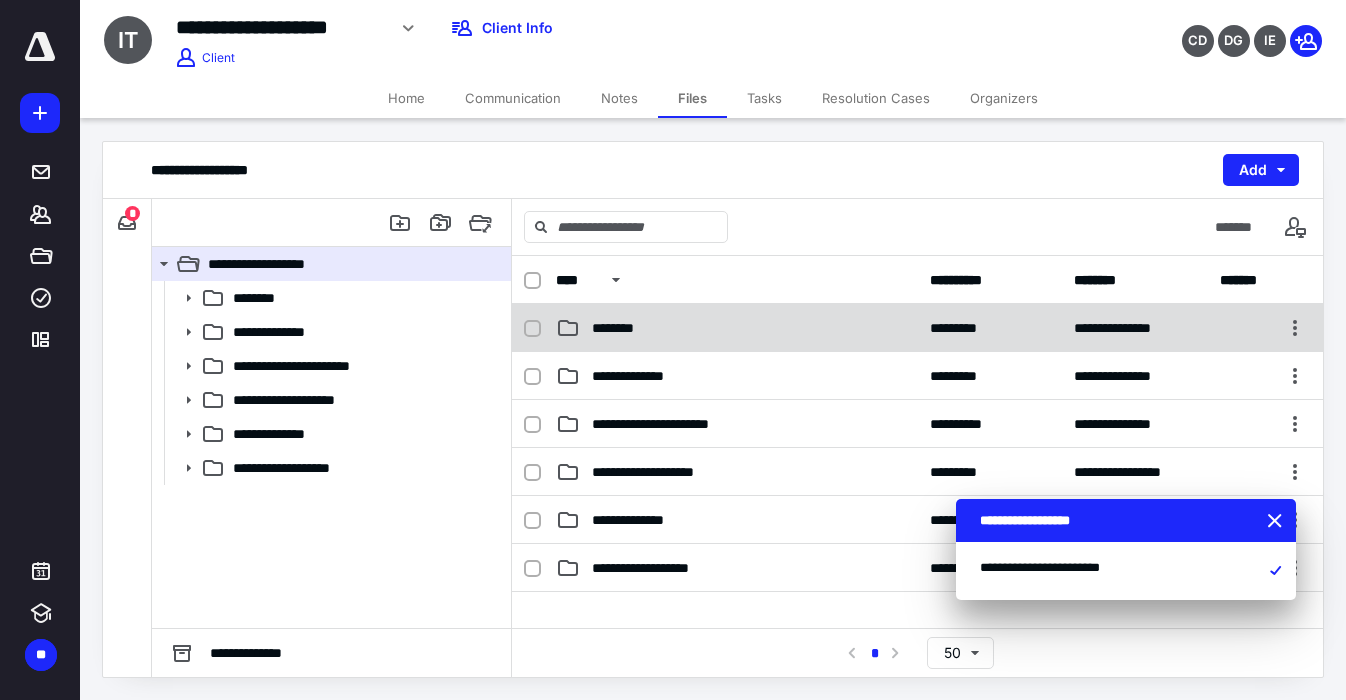 click on "**********" at bounding box center (917, 328) 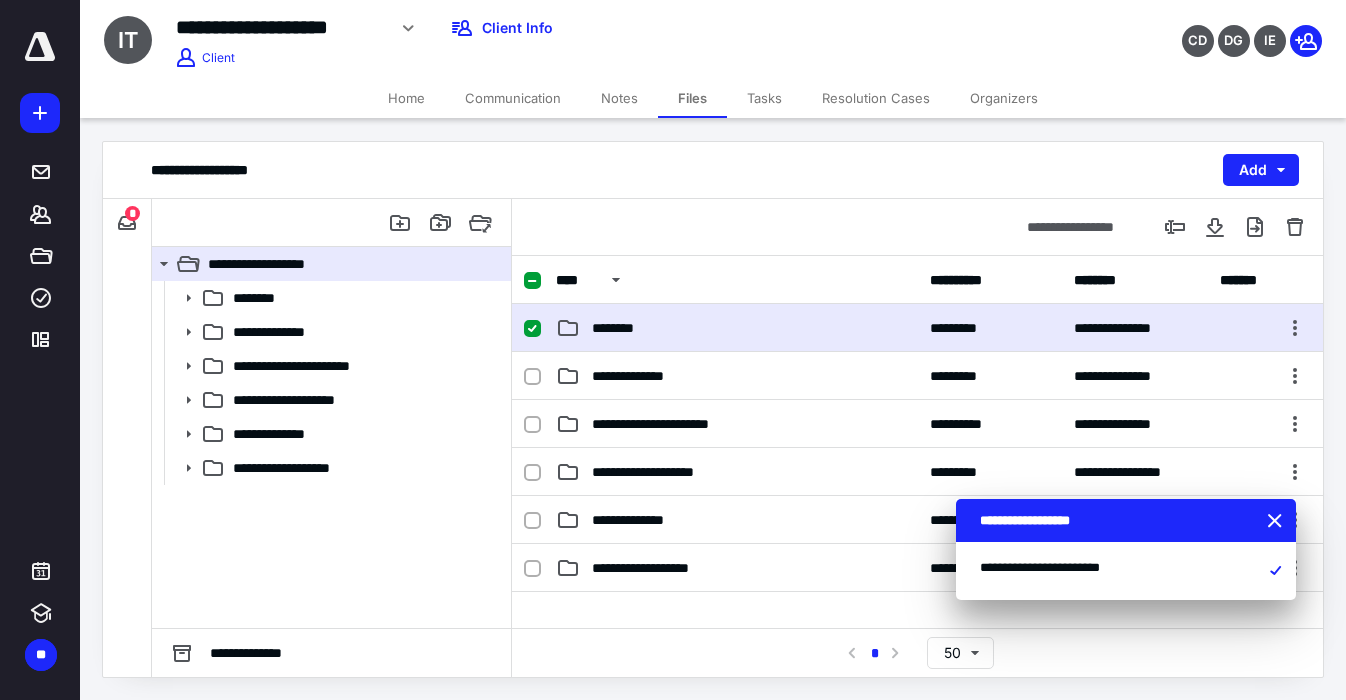 click on "**********" at bounding box center [917, 328] 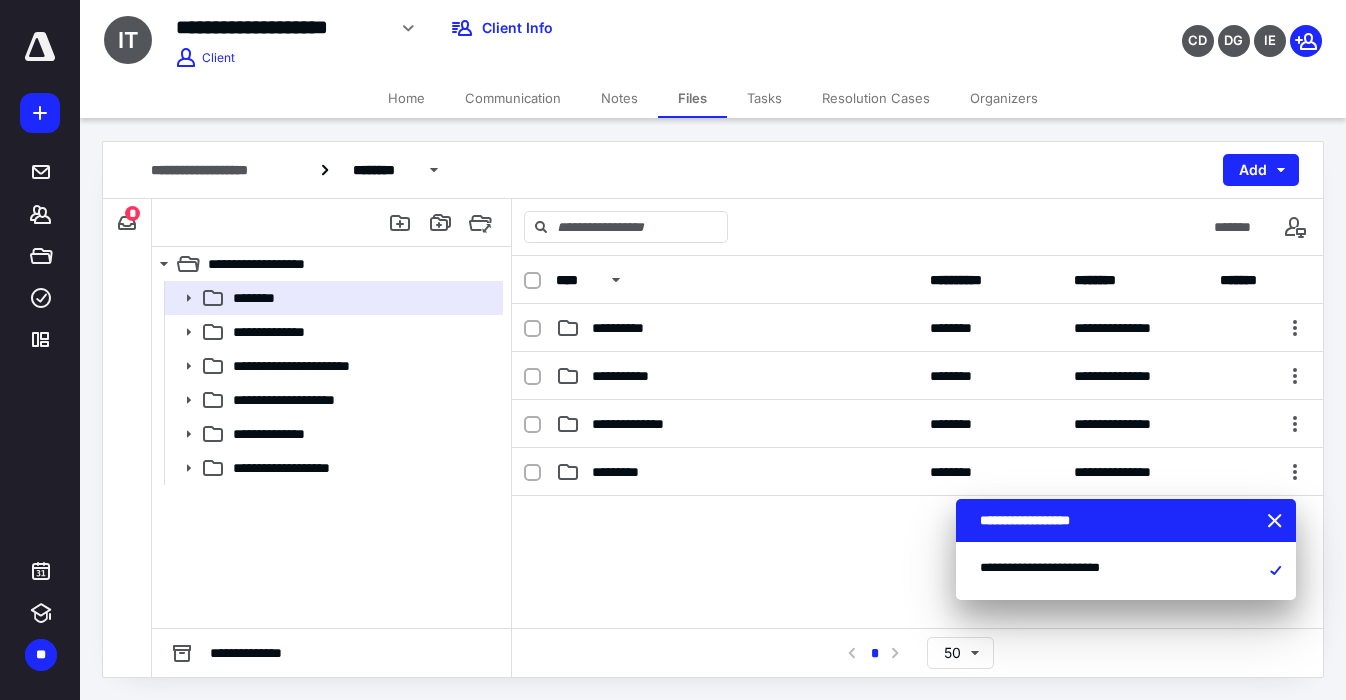 click at bounding box center [40, 47] 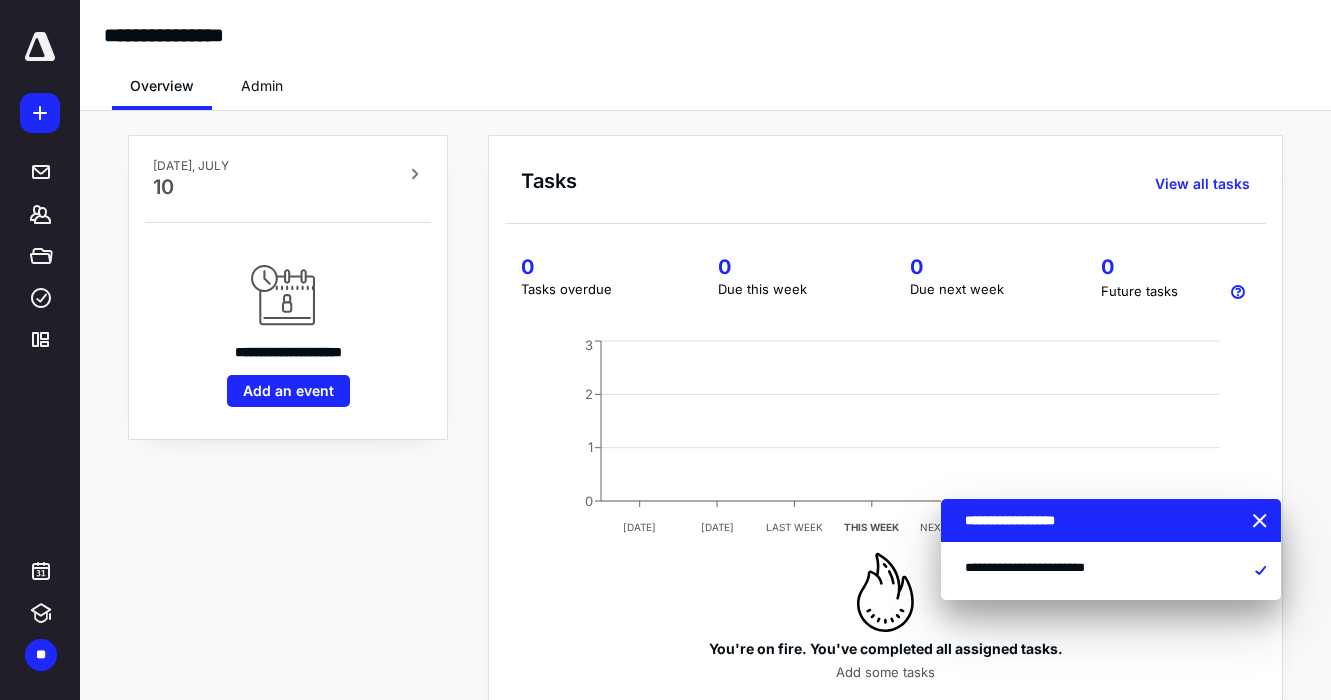 click on "Admin" at bounding box center (262, 86) 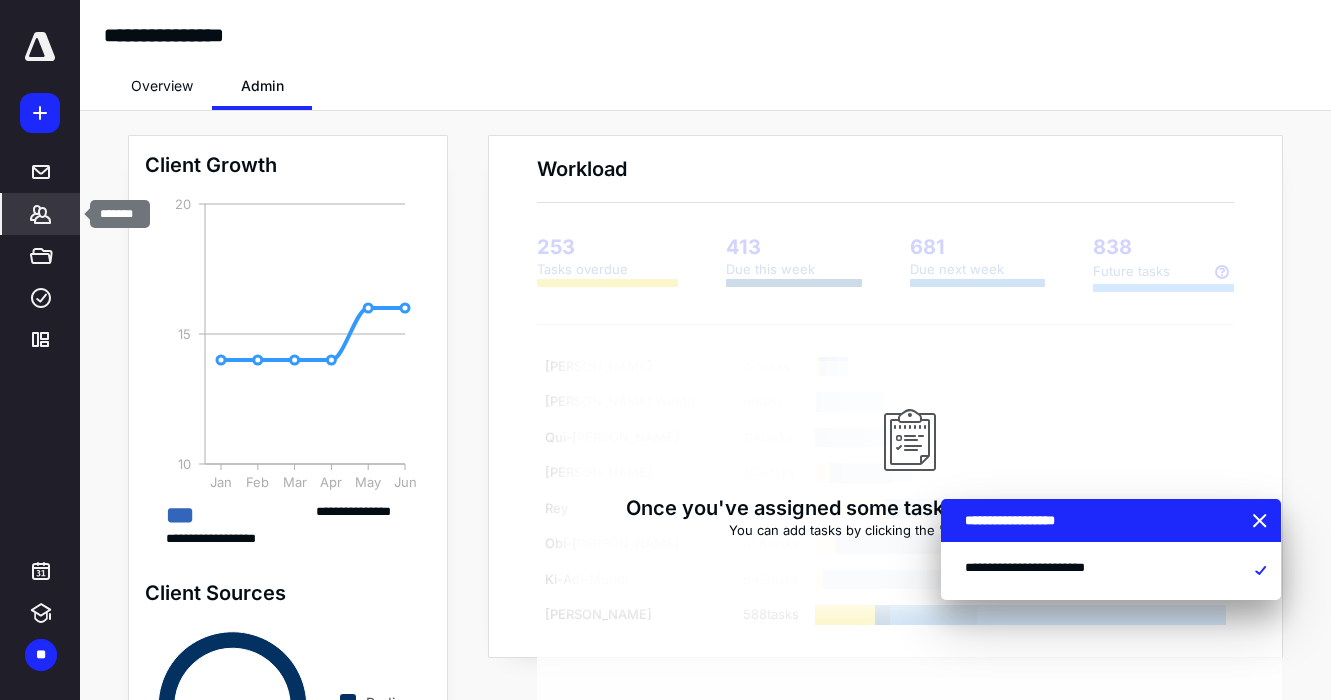 click 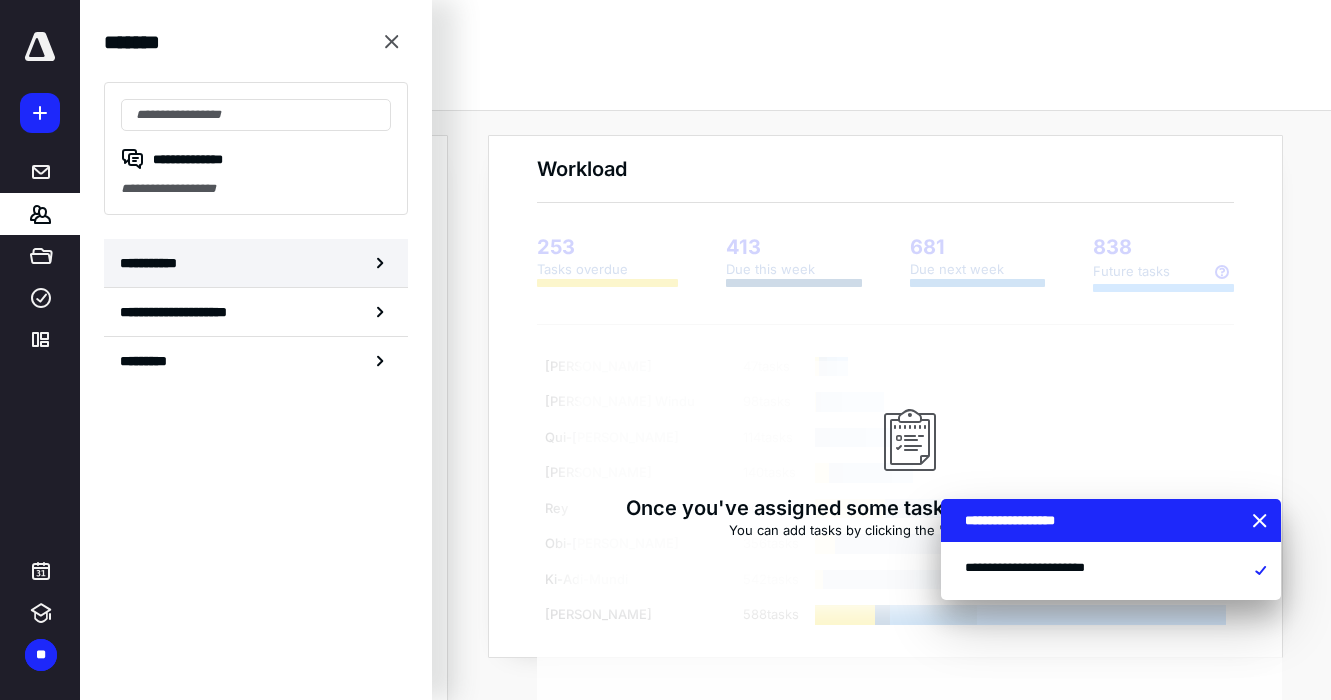 click on "**********" at bounding box center [256, 263] 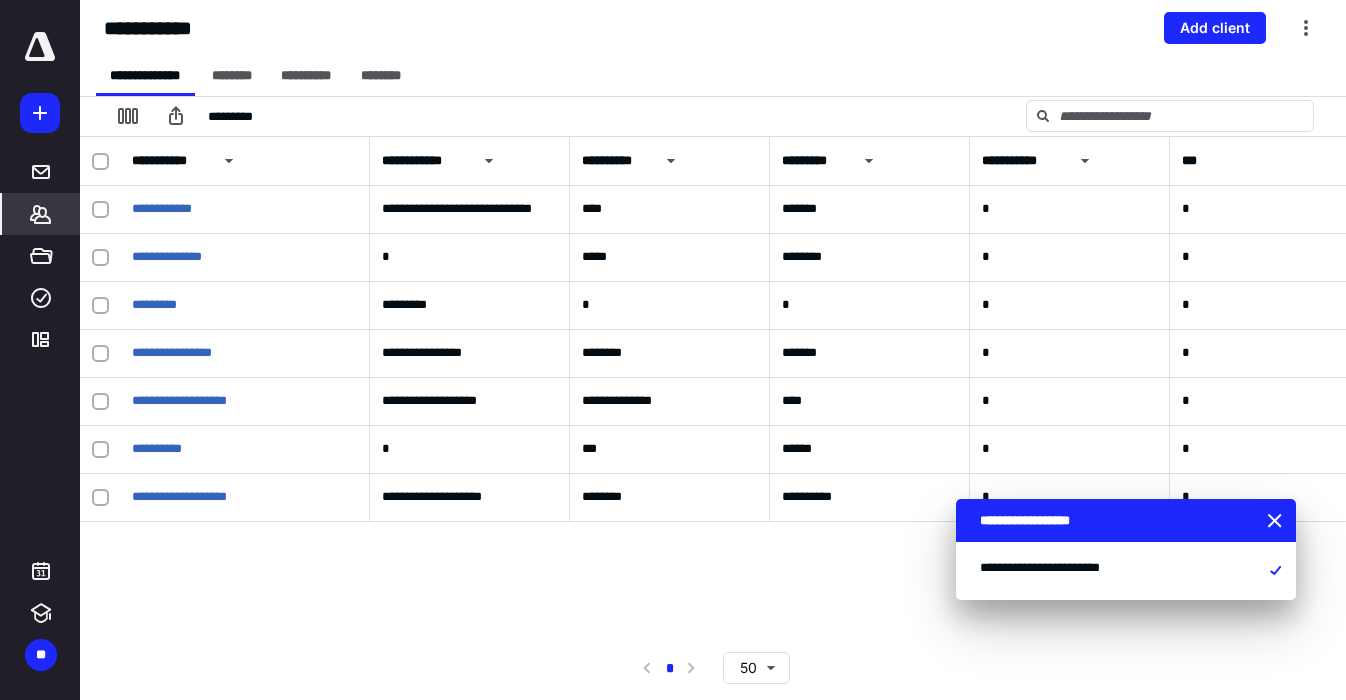 click 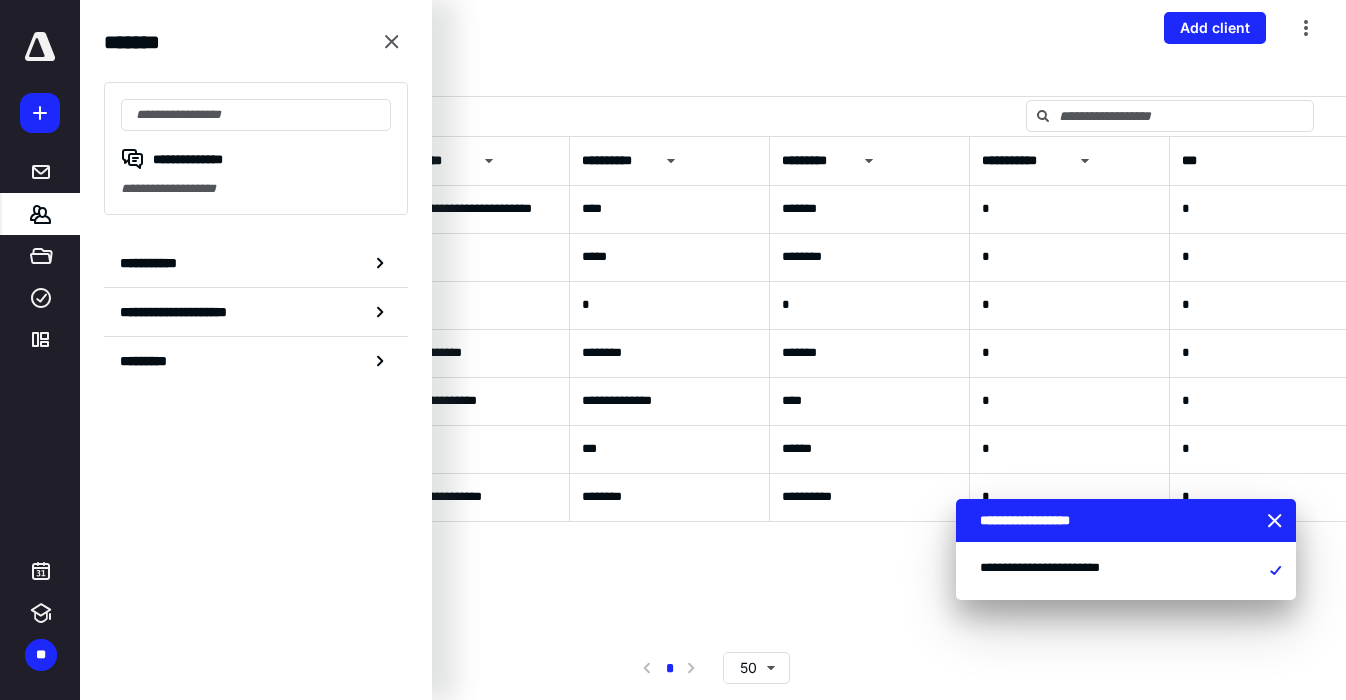 click on "**********" at bounding box center [713, 28] 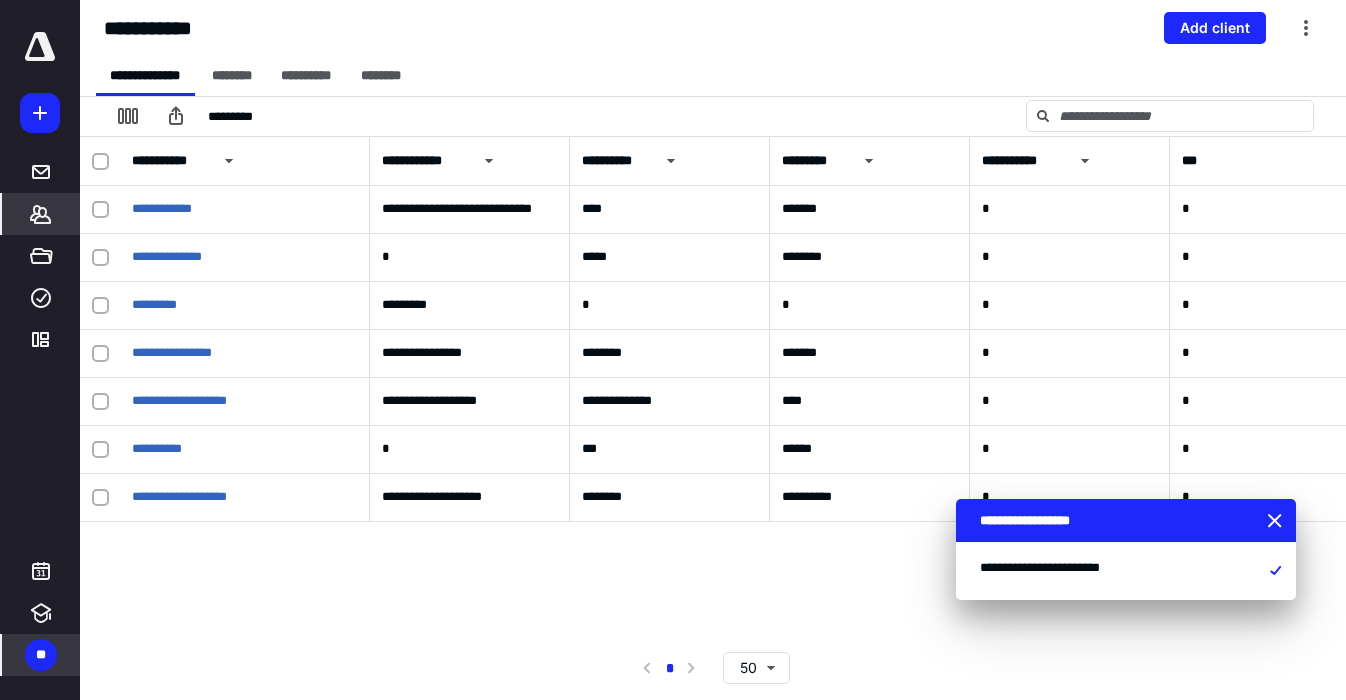 click on "**" at bounding box center [41, 655] 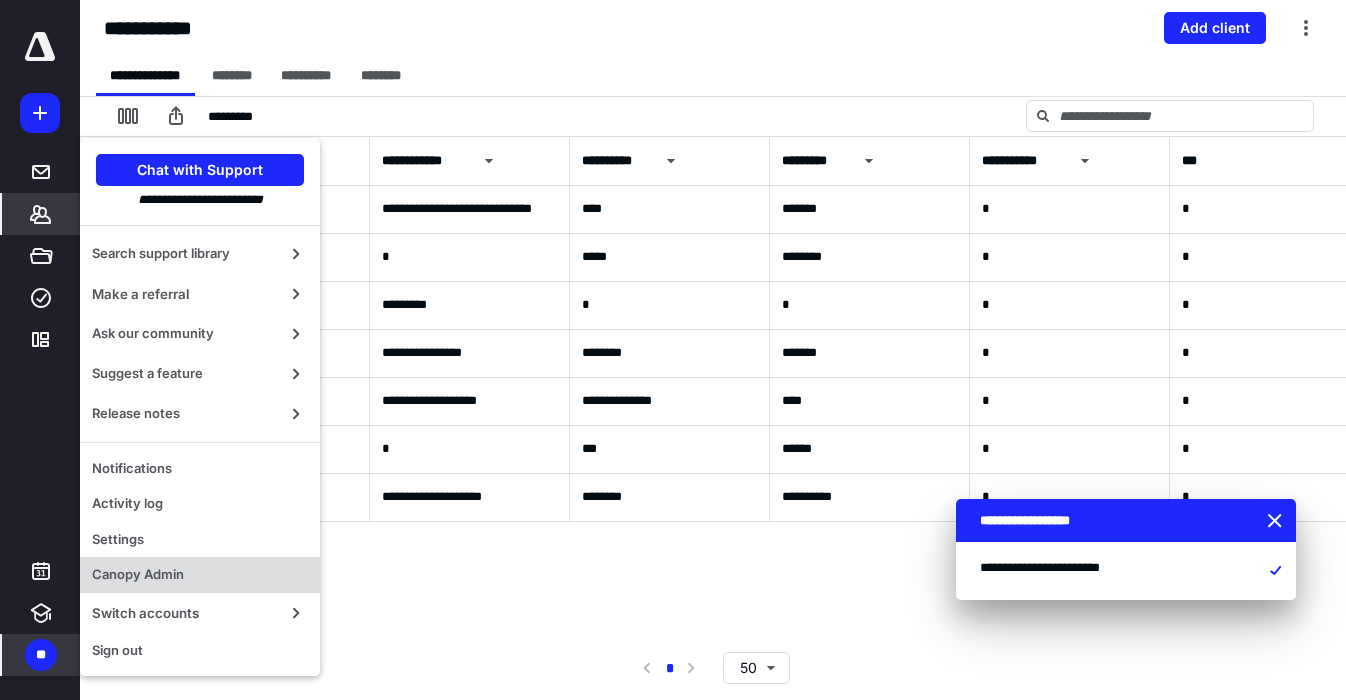 click on "Canopy Admin" at bounding box center [200, 575] 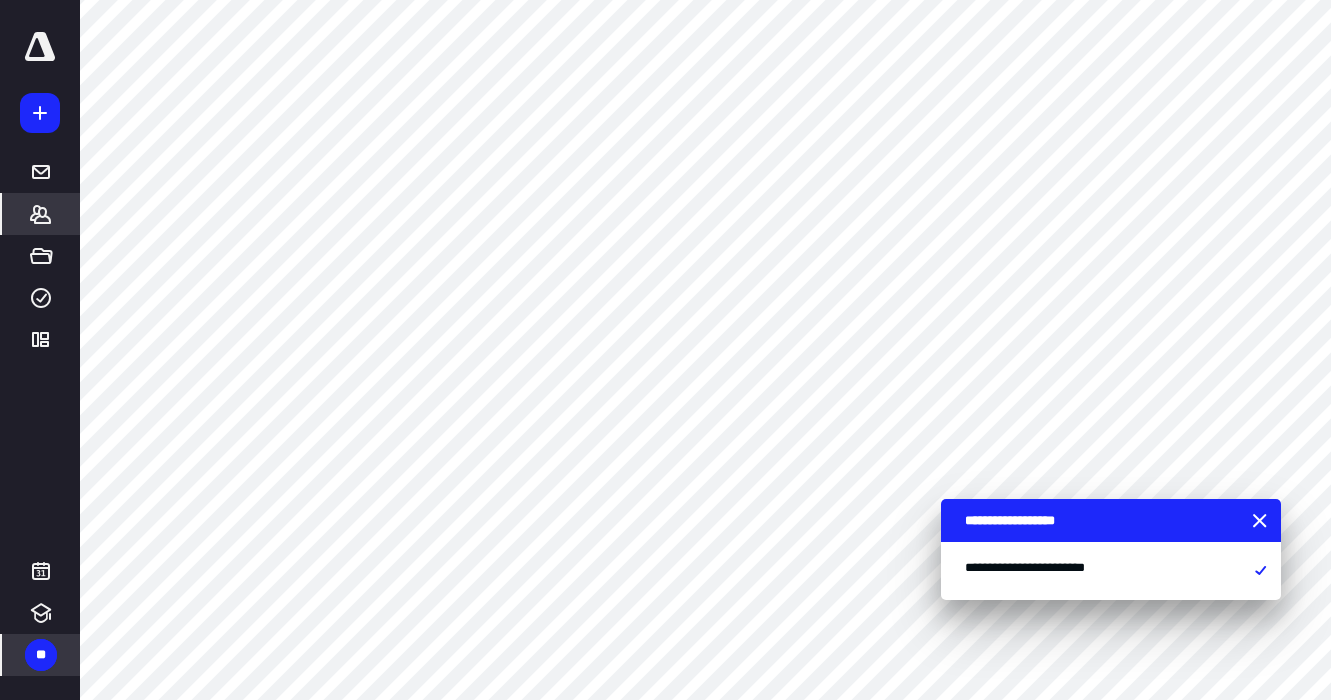 click 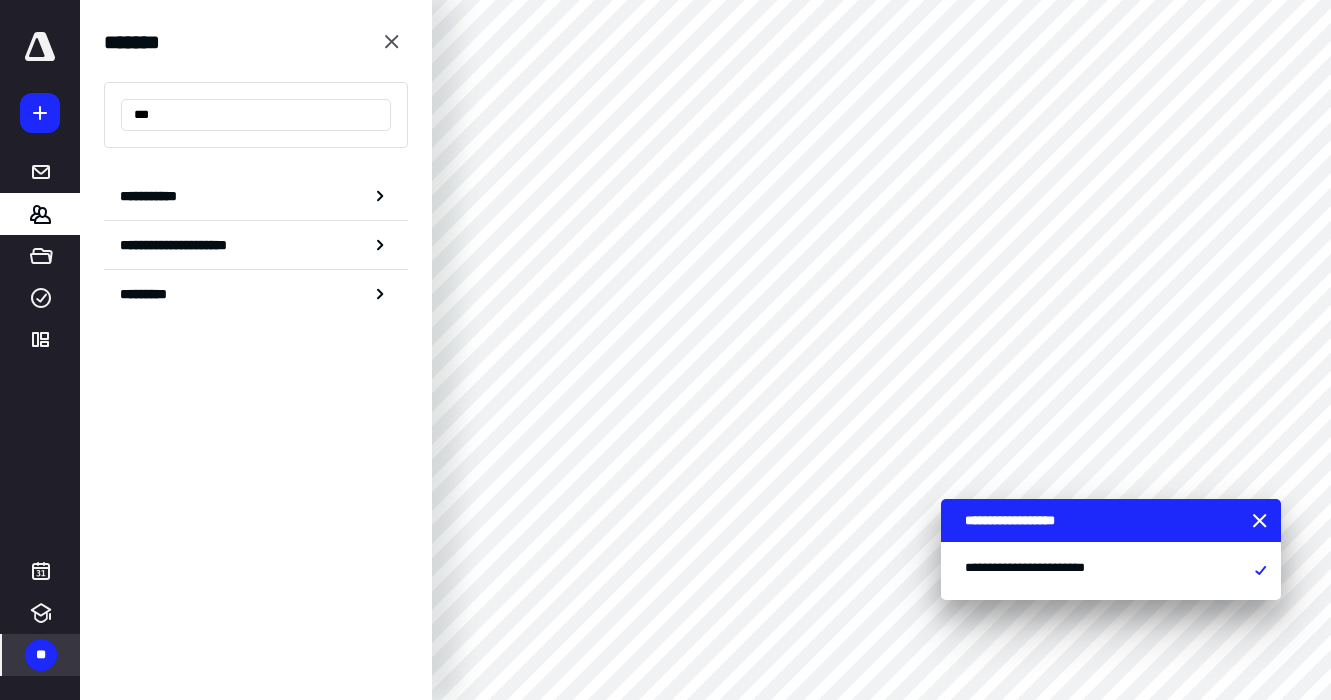 type on "***" 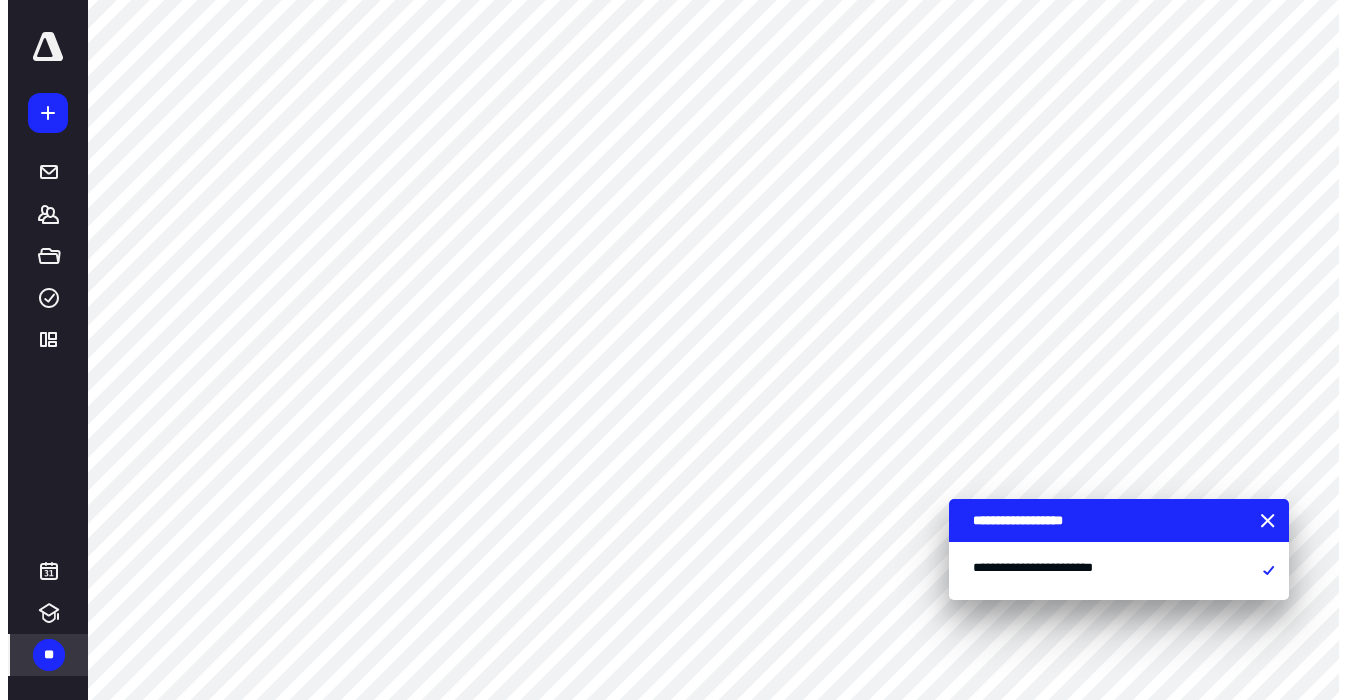 scroll, scrollTop: 0, scrollLeft: 0, axis: both 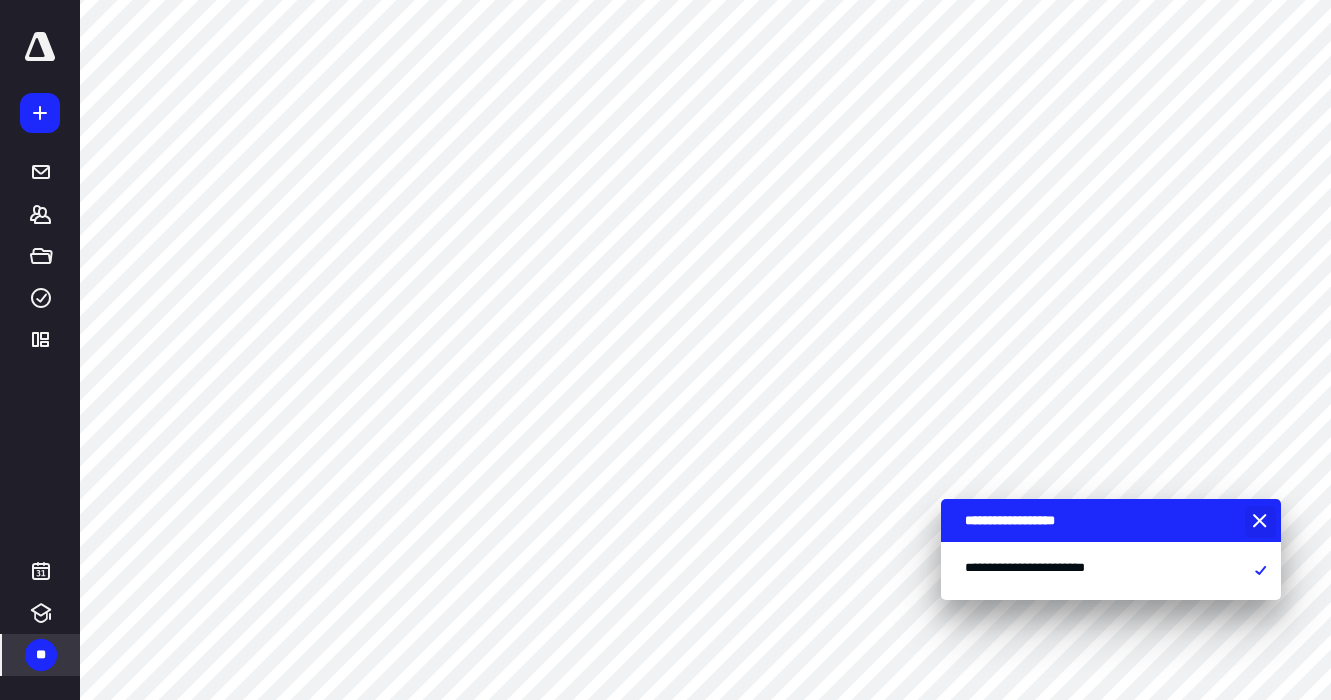 click at bounding box center [1262, 522] 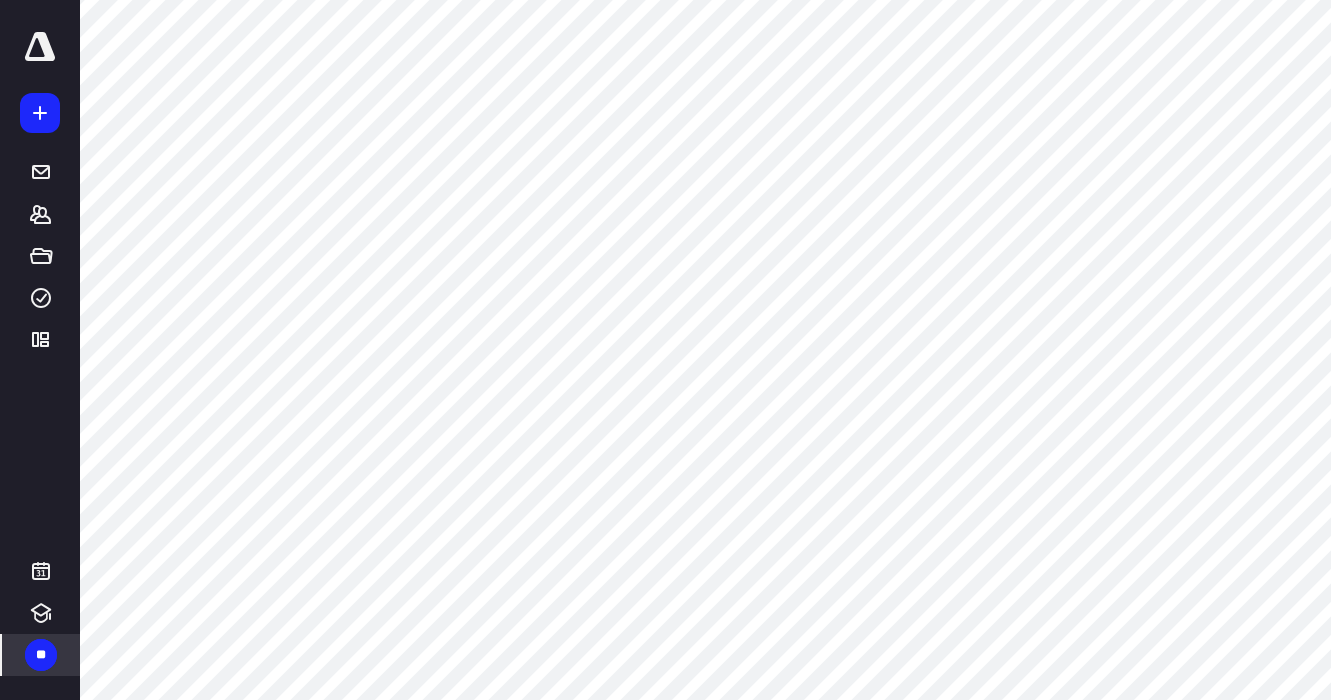 click on "**" at bounding box center [41, 655] 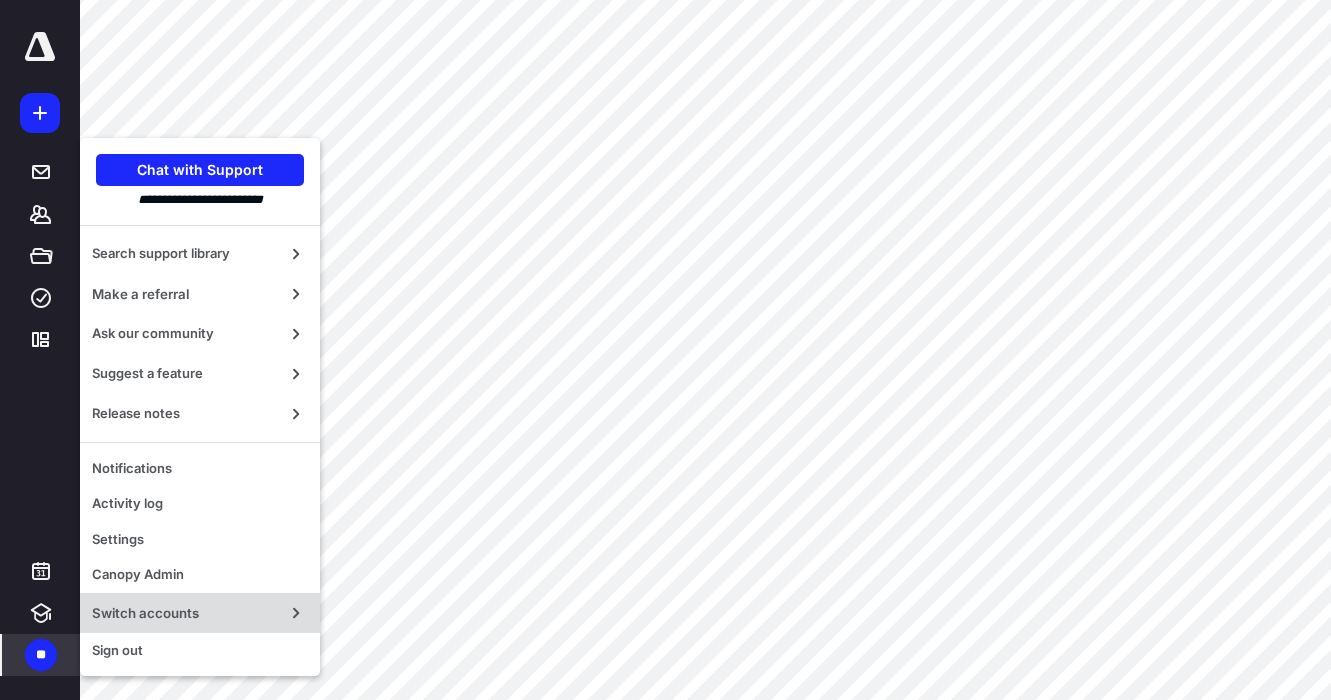 click on "Switch accounts" at bounding box center [200, 613] 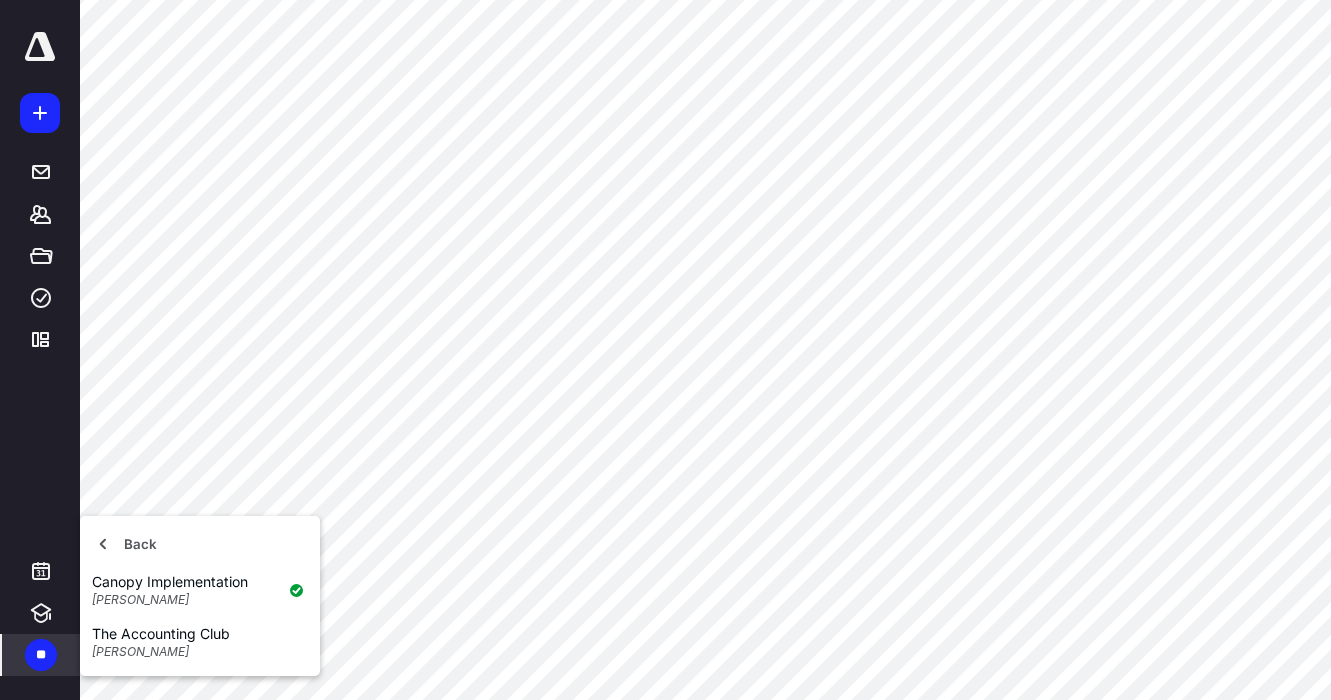 click on "Back Canopy Implementation  [PERSON_NAME] The Accounting Club [PERSON_NAME]" at bounding box center (200, 596) 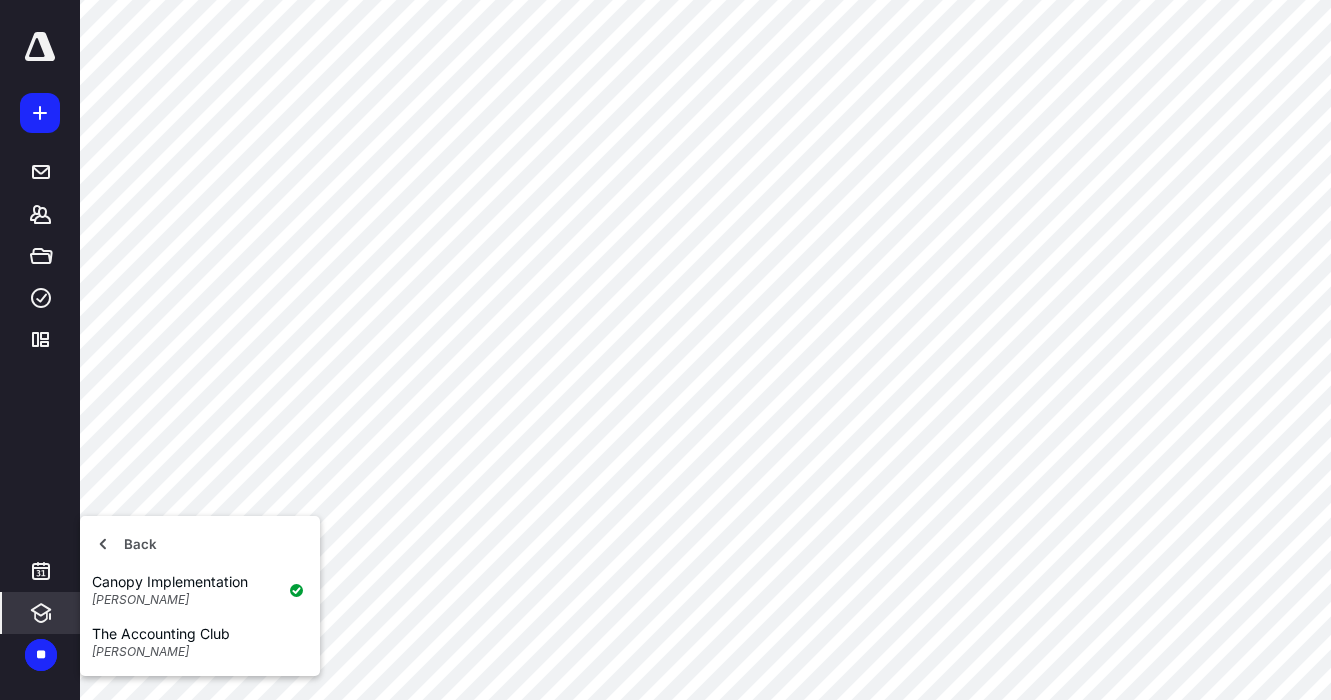 click 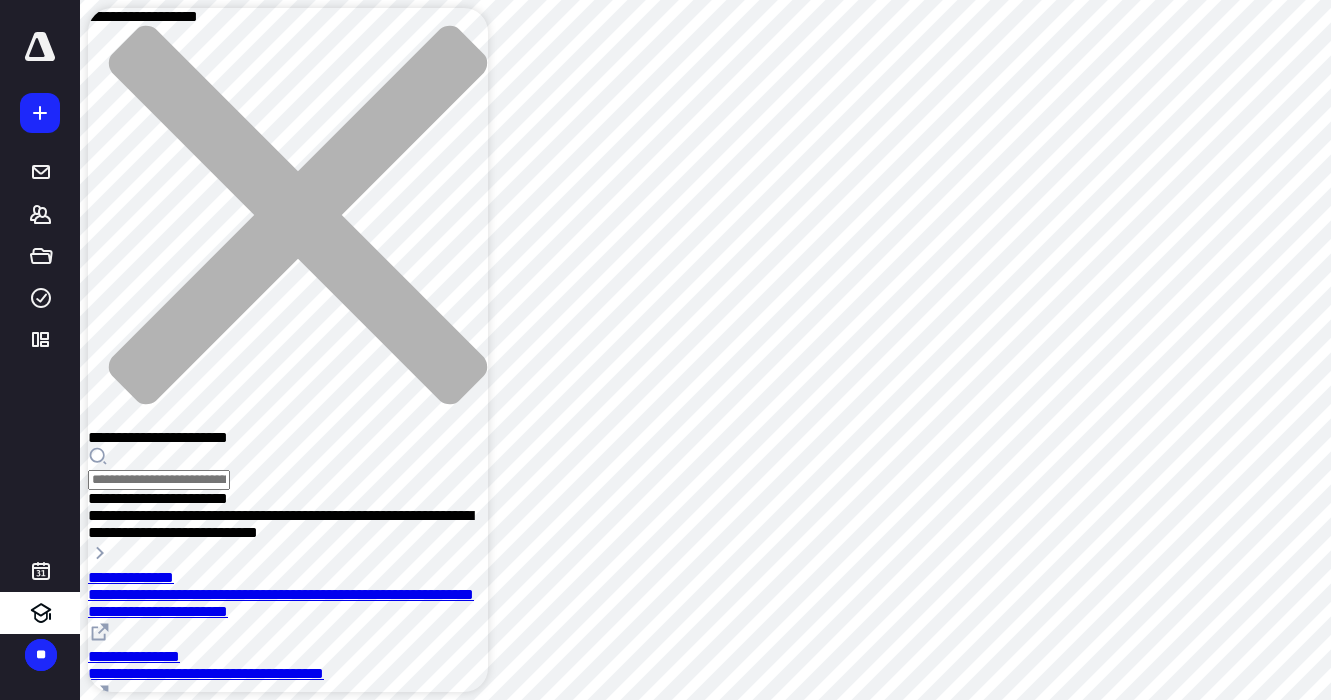 click at bounding box center (288, 227) 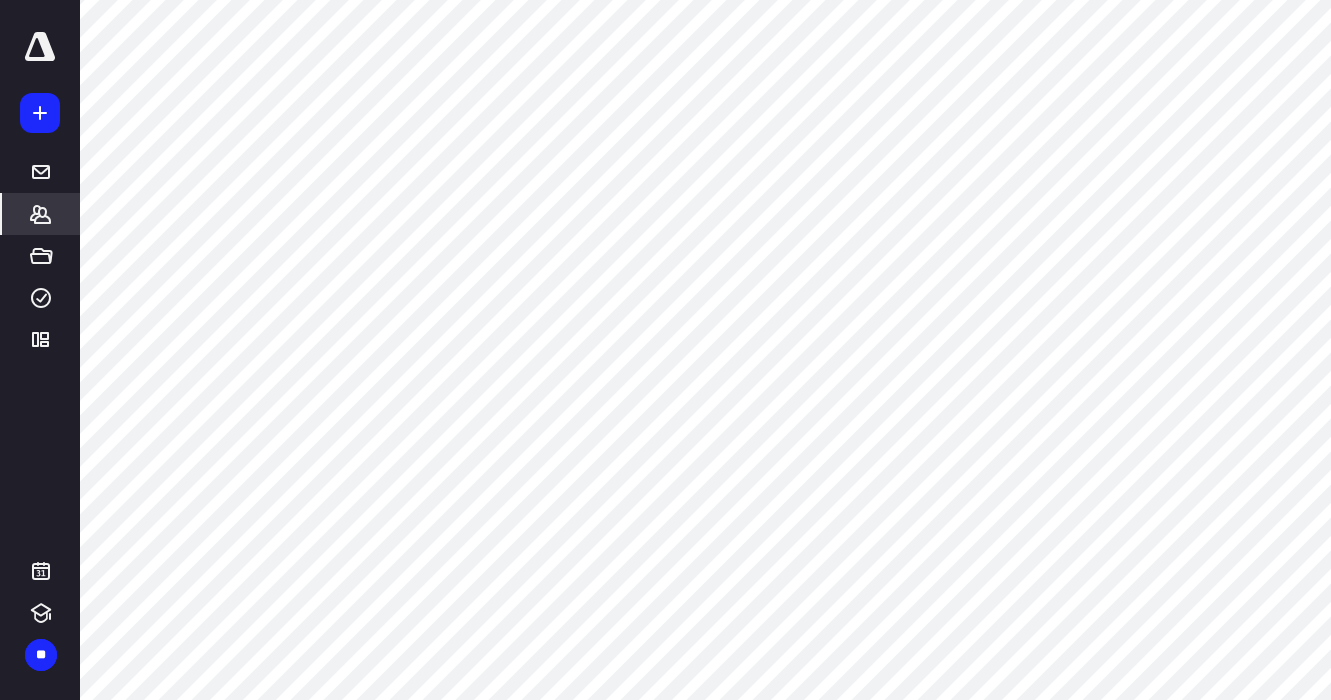 click on "*******" at bounding box center (41, 214) 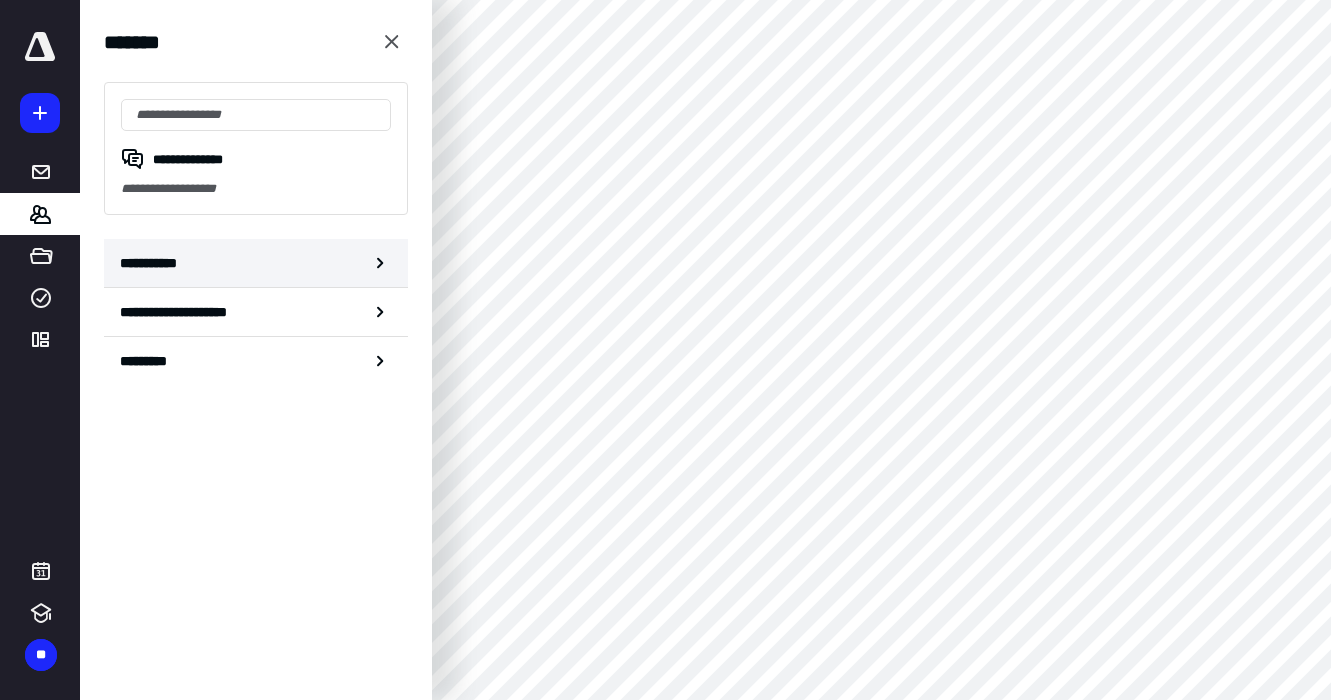 click on "**********" at bounding box center (153, 263) 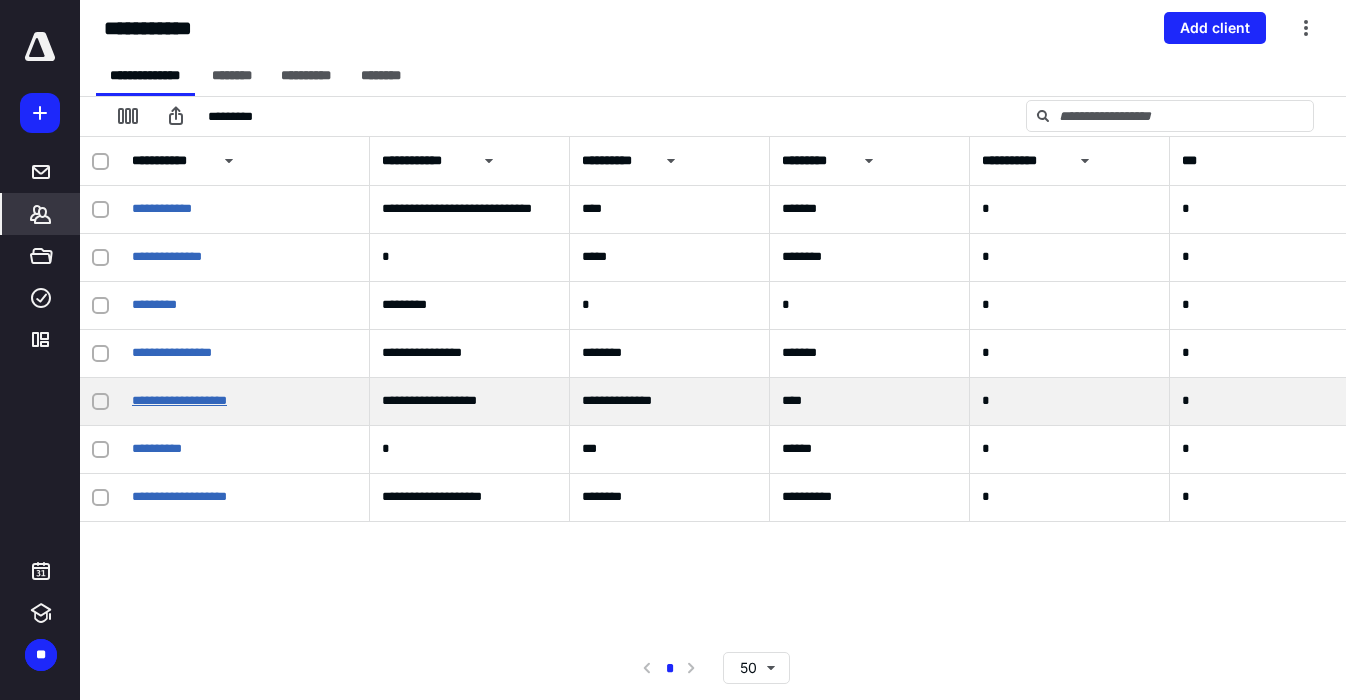click on "**********" at bounding box center [179, 400] 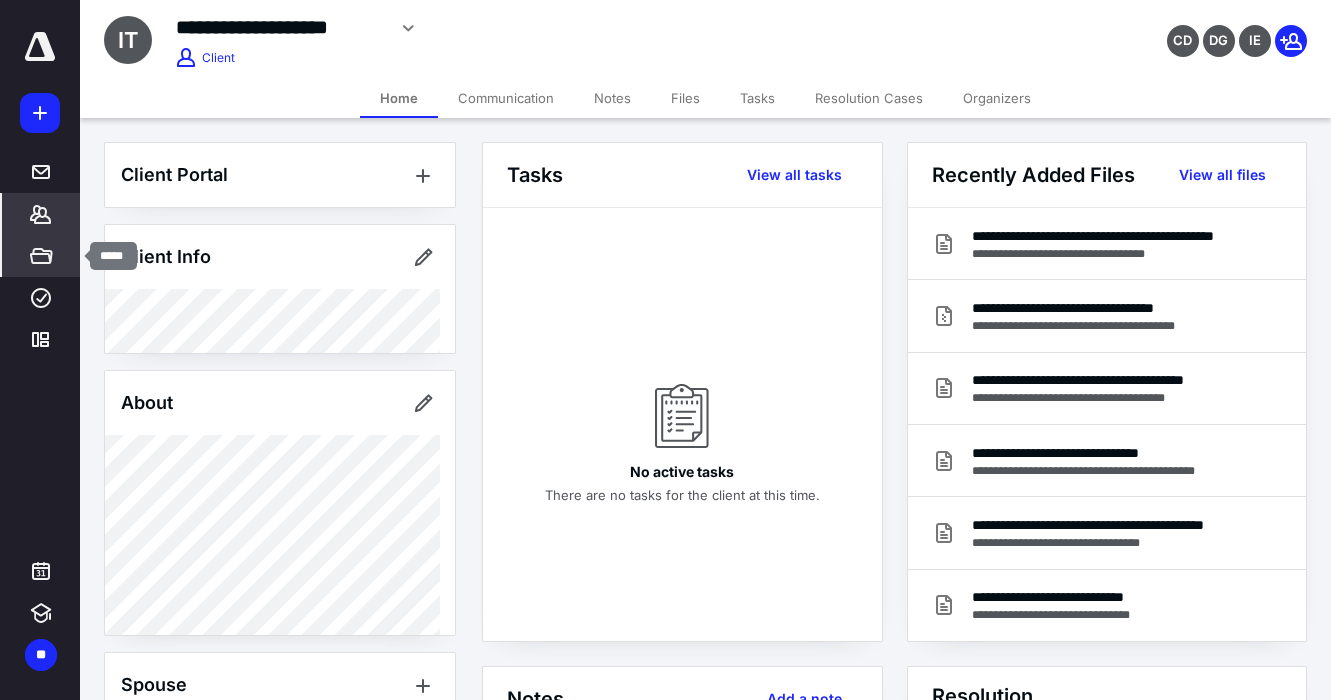 click 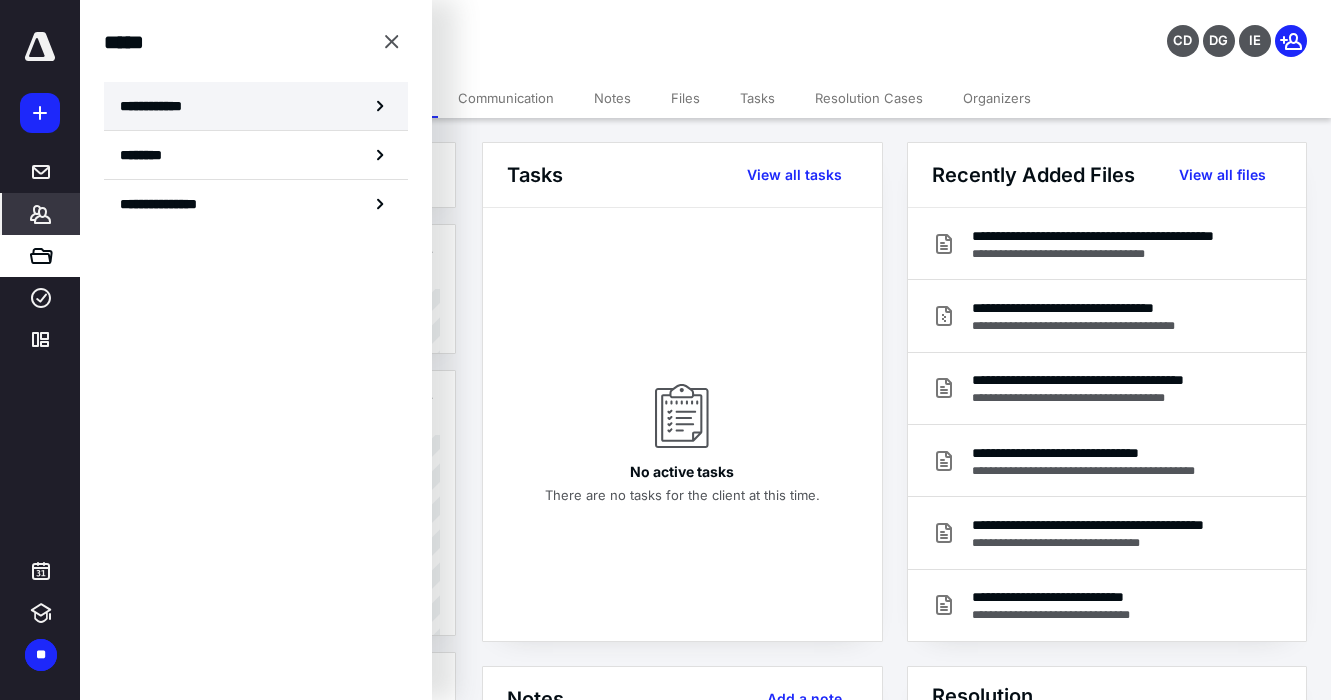 click on "**********" at bounding box center [256, 106] 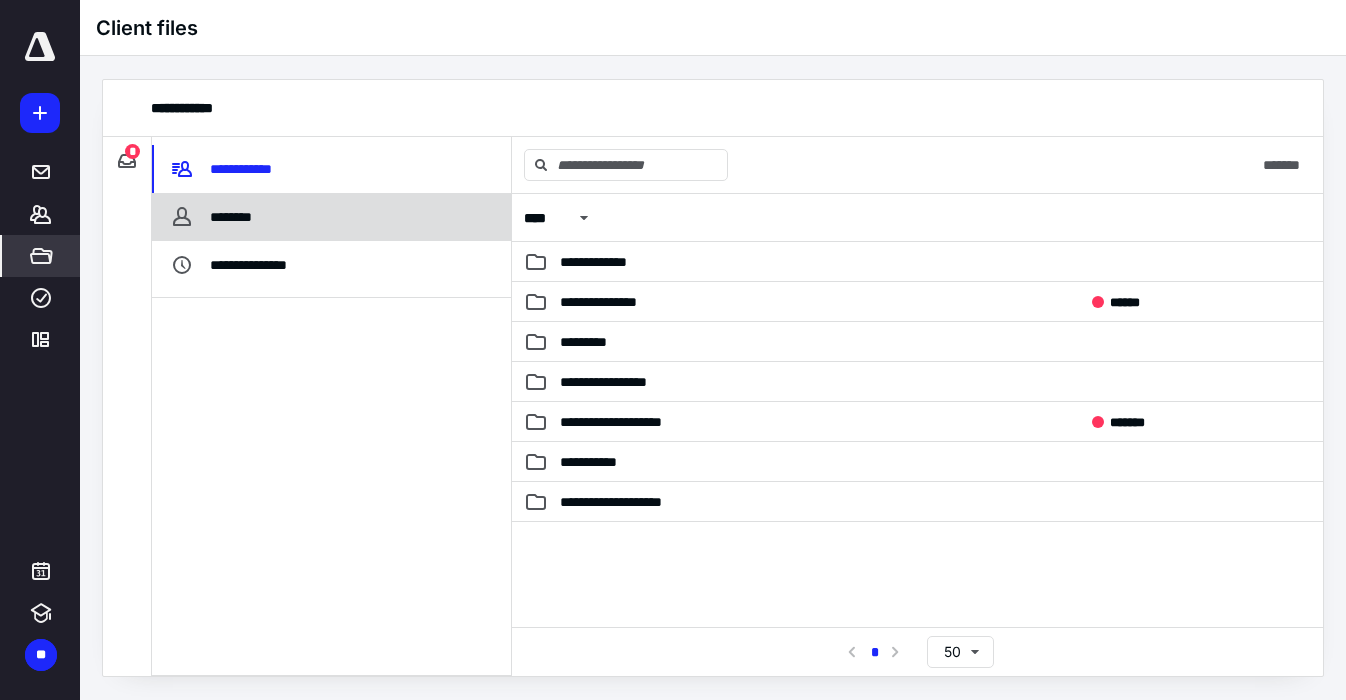 click on "********" at bounding box center (236, 217) 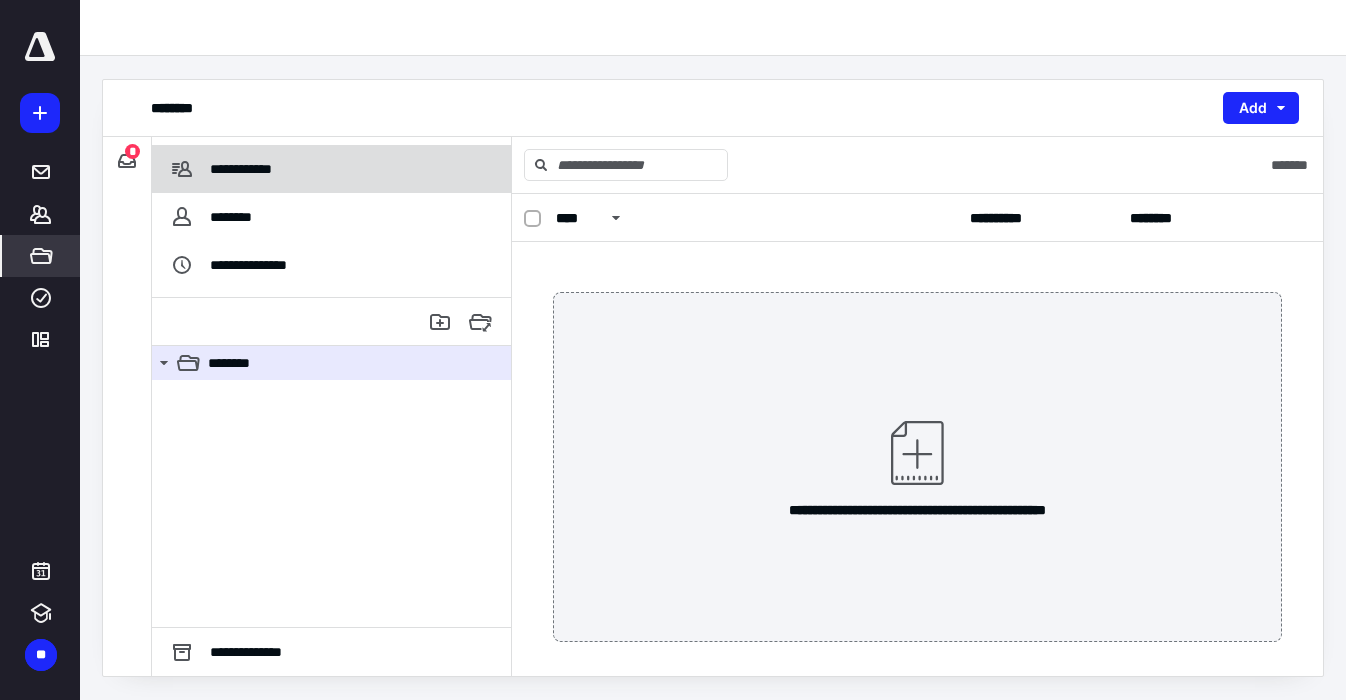 click on "**********" at bounding box center [244, 169] 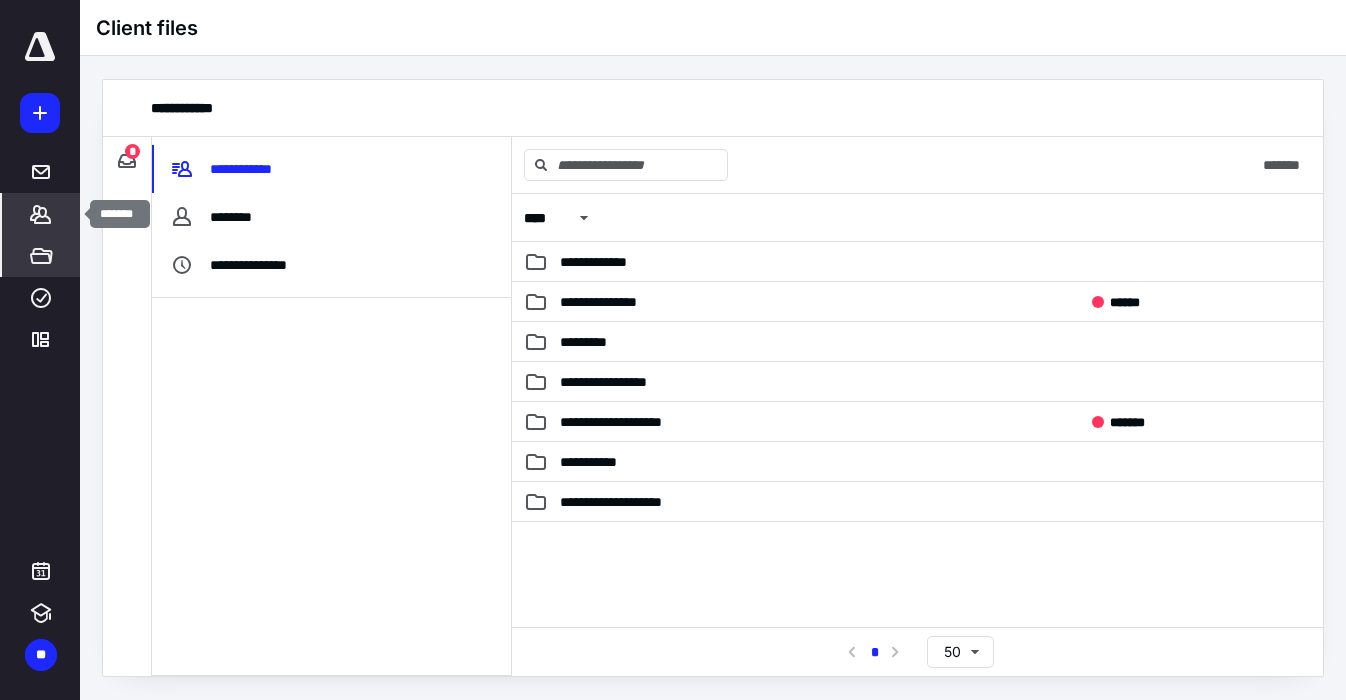 click 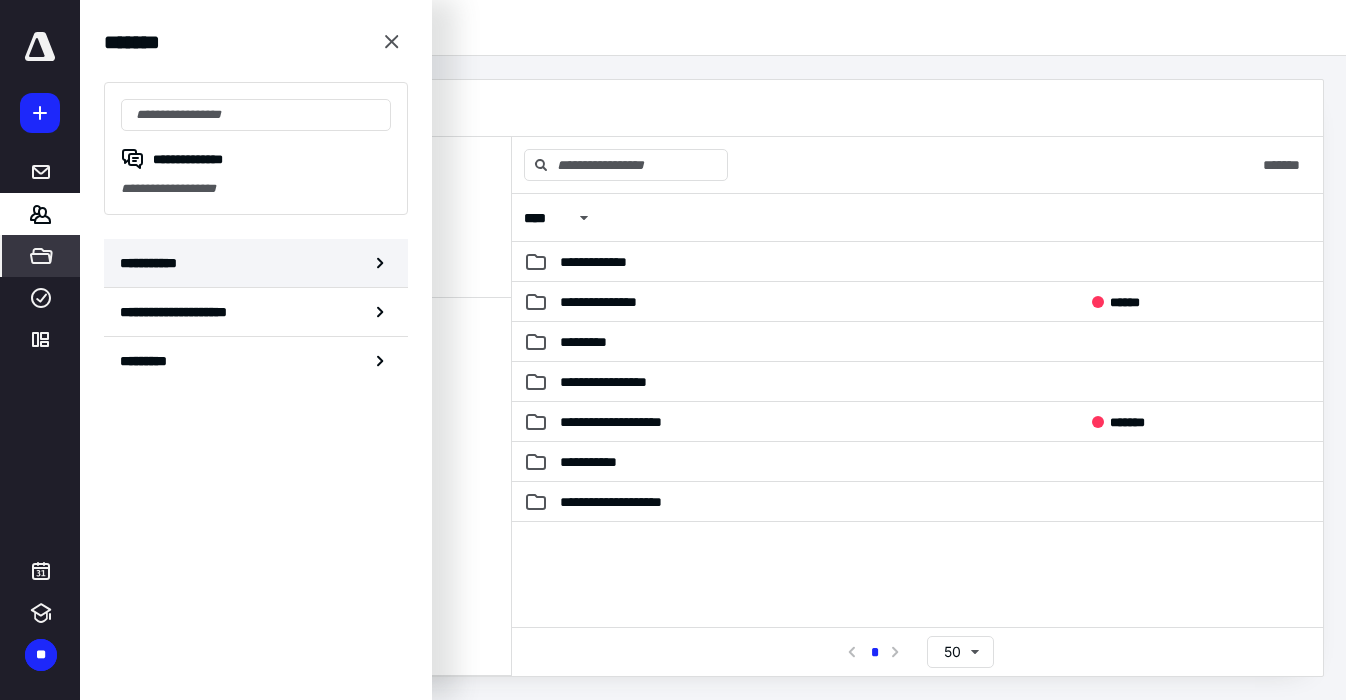 click on "**********" at bounding box center [153, 263] 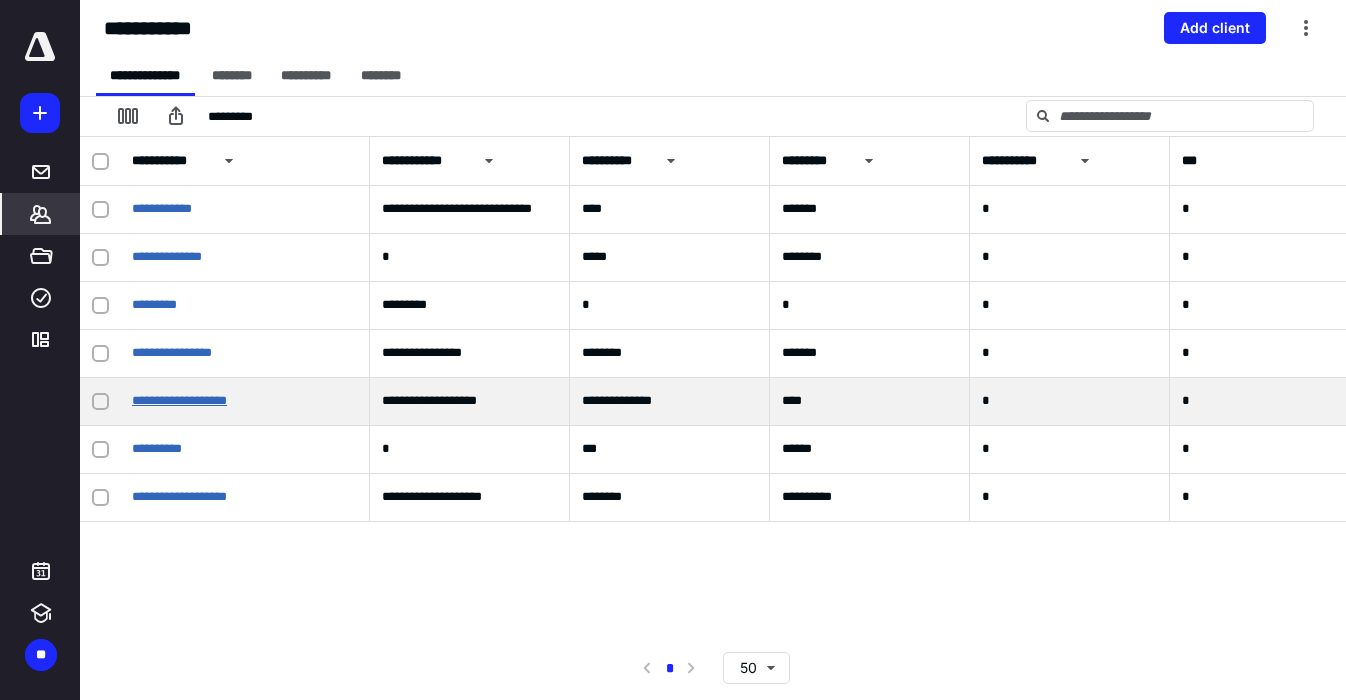 click on "**********" at bounding box center [179, 400] 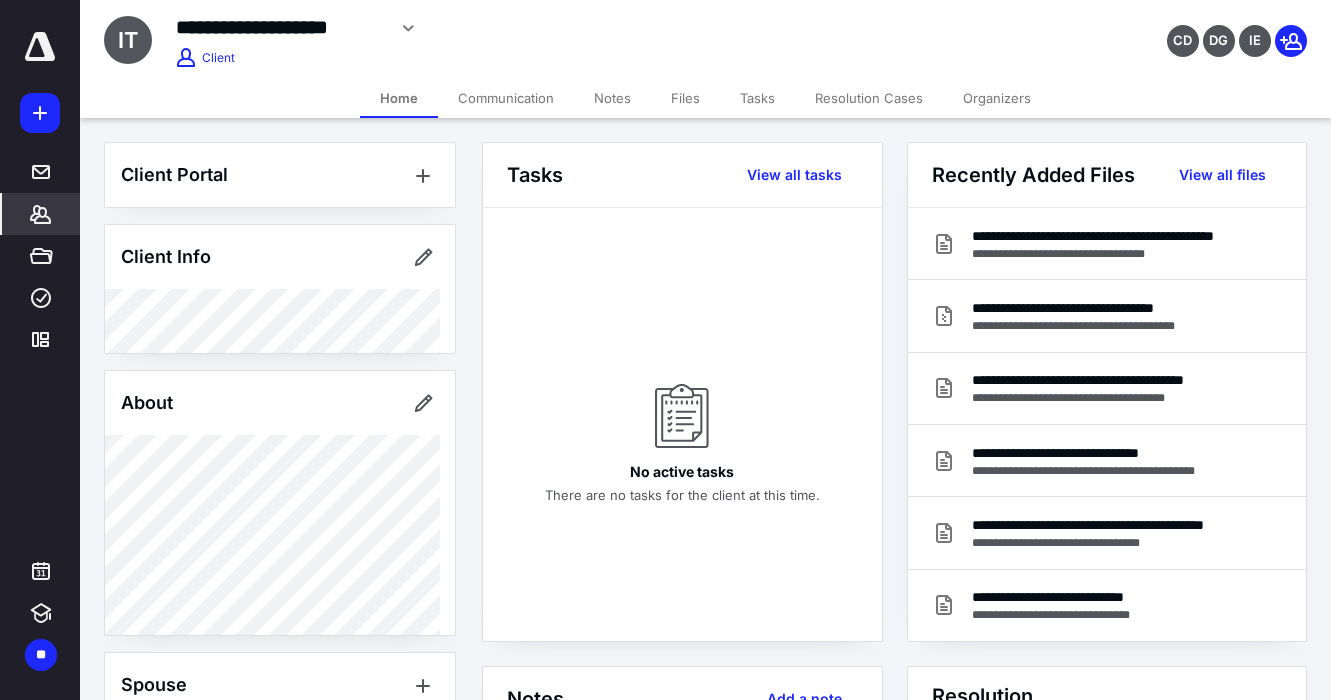 click on "Files" at bounding box center [685, 98] 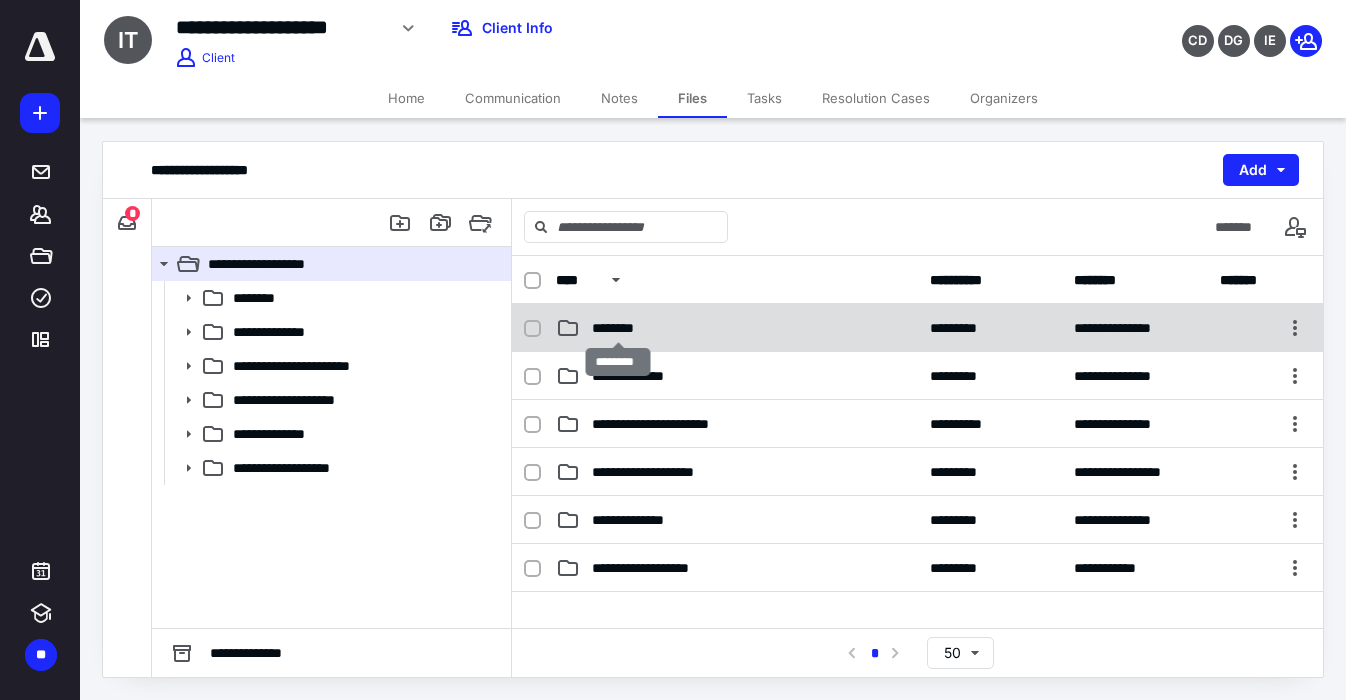 click on "********" at bounding box center (618, 328) 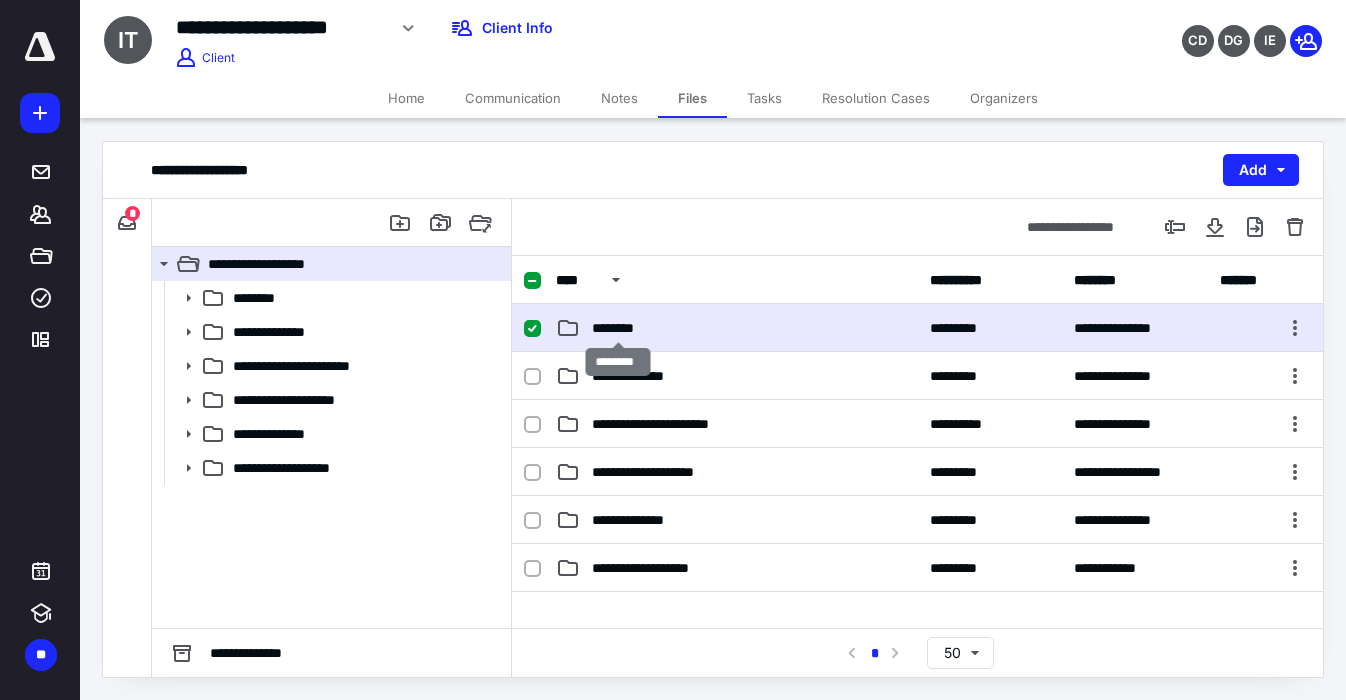click on "********" at bounding box center (618, 328) 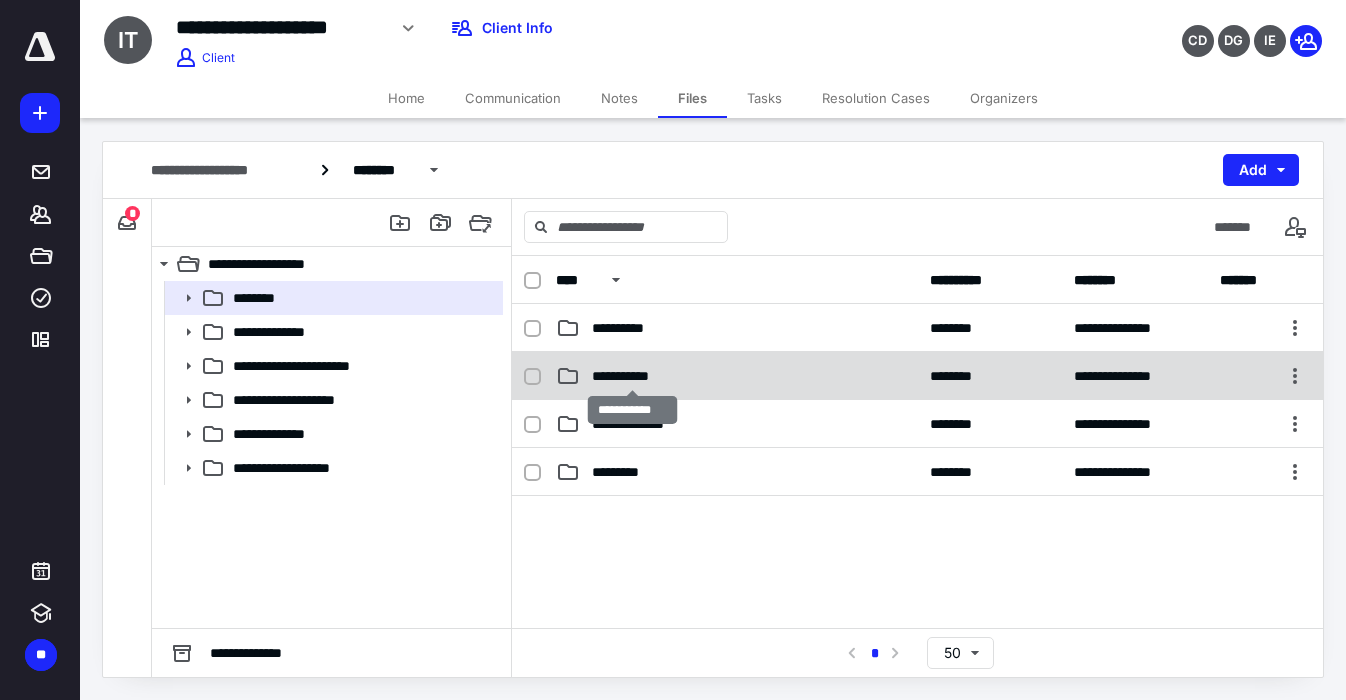 click on "**********" at bounding box center (632, 376) 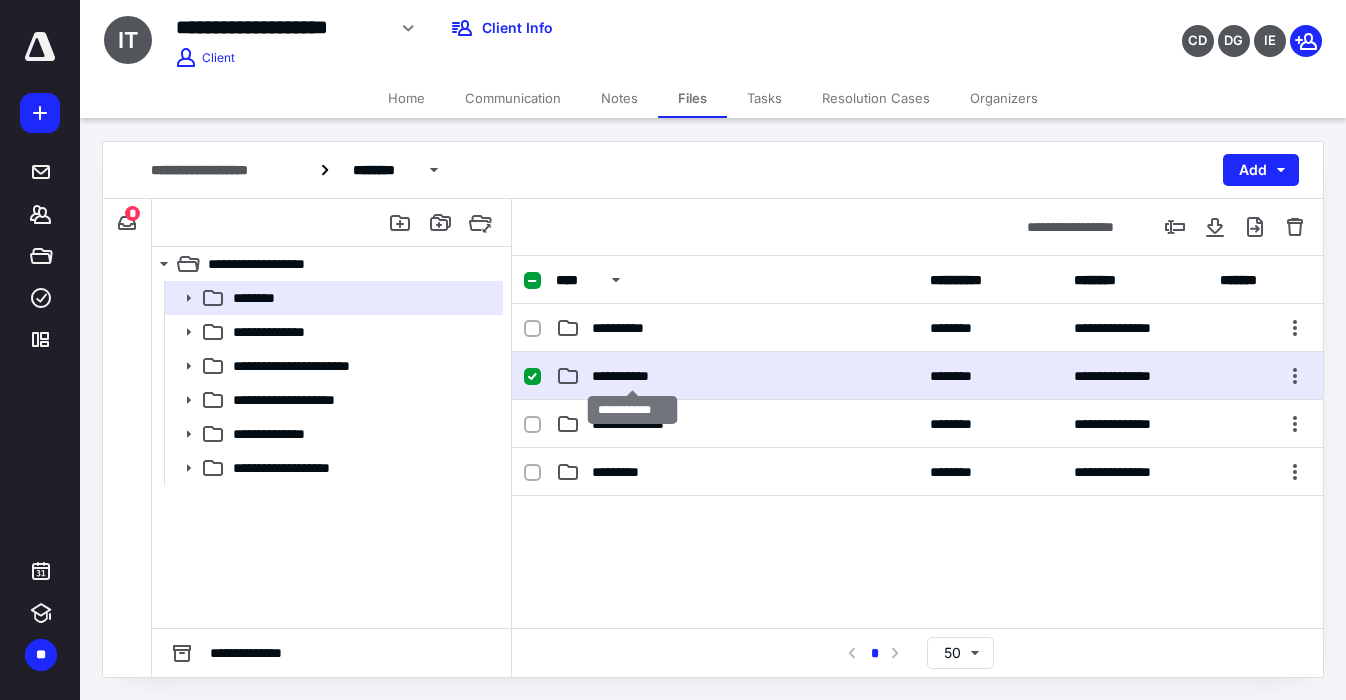 click on "**********" at bounding box center (632, 376) 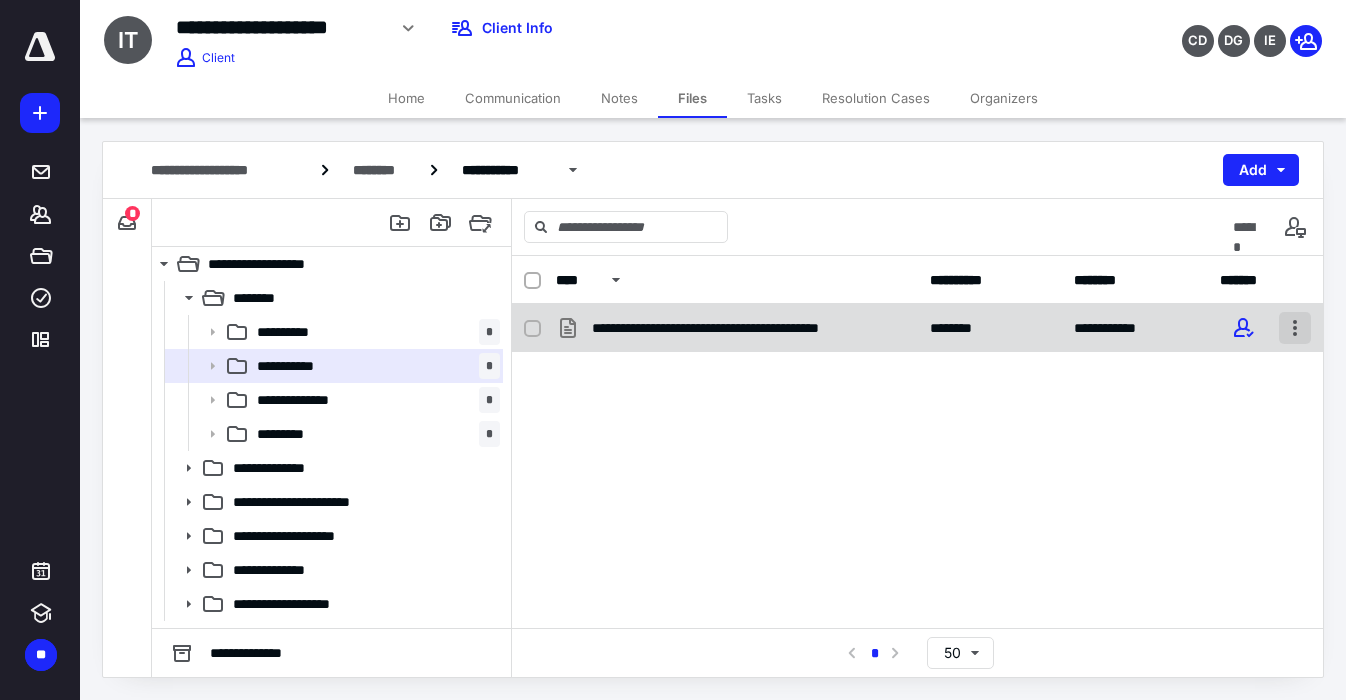 click at bounding box center (1295, 328) 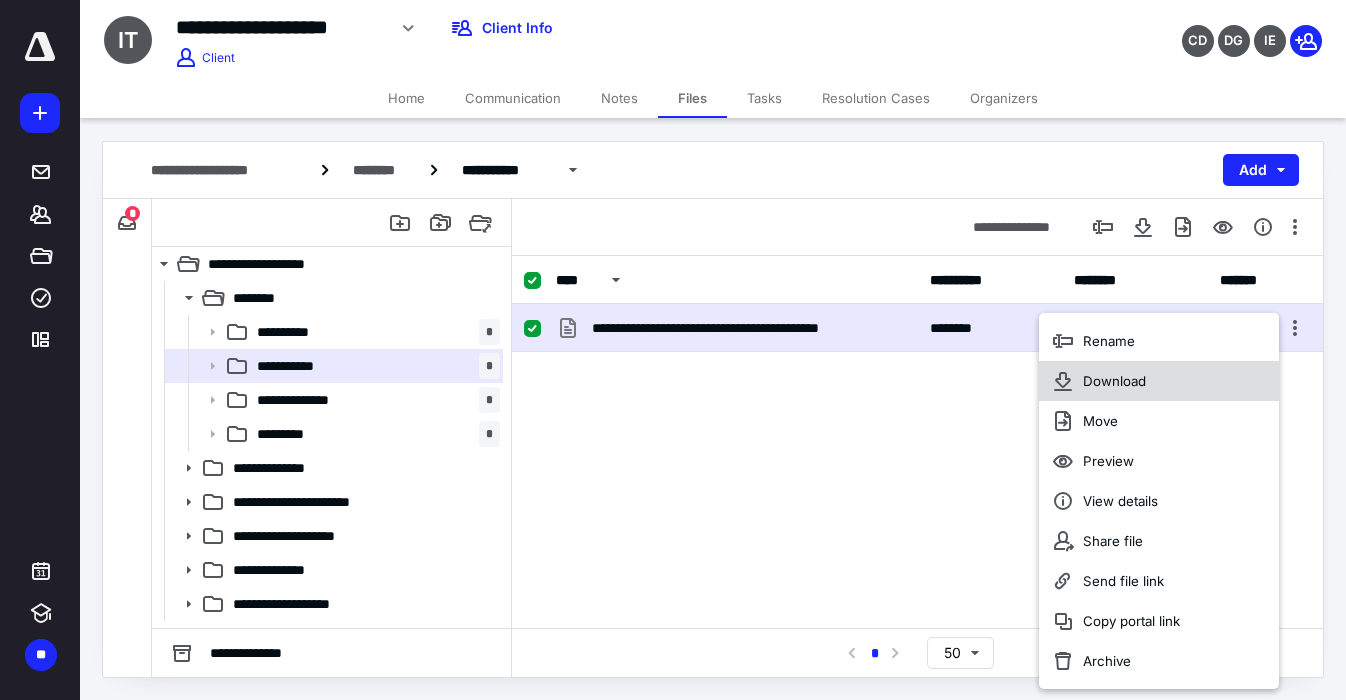 click on "Download" at bounding box center [1159, 381] 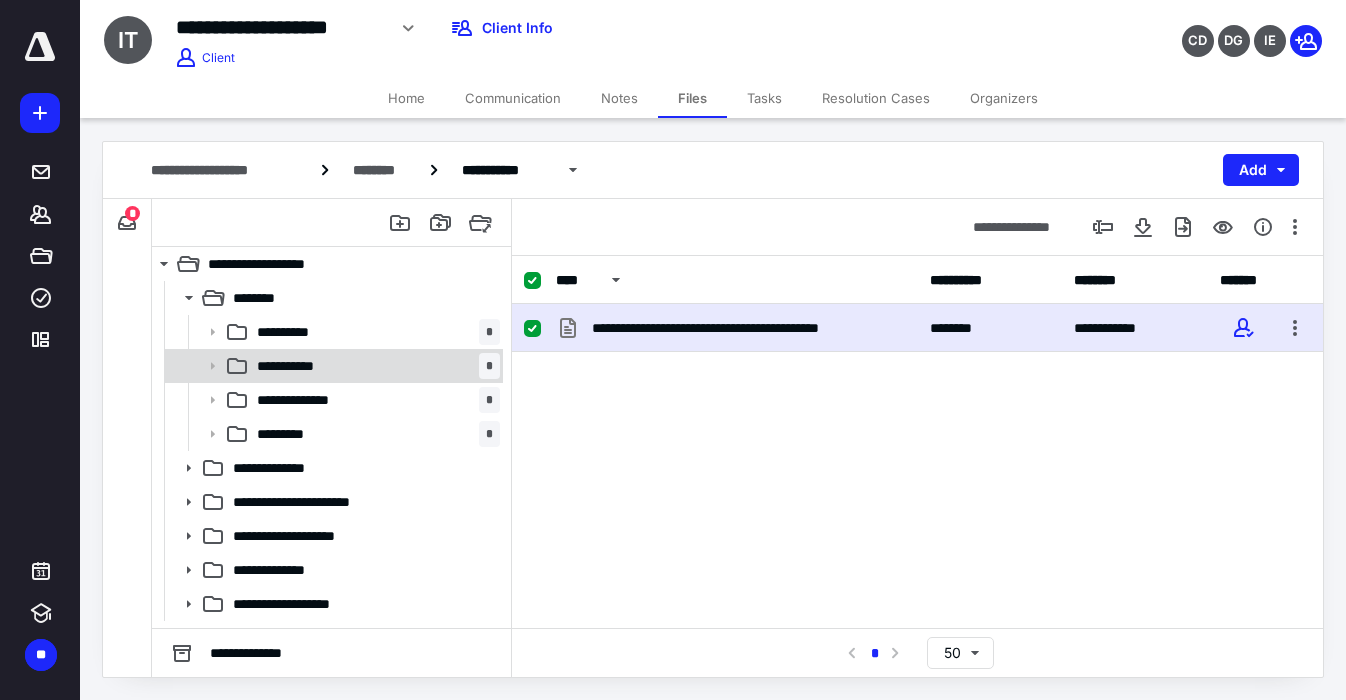 click on "**********" at bounding box center [374, 366] 